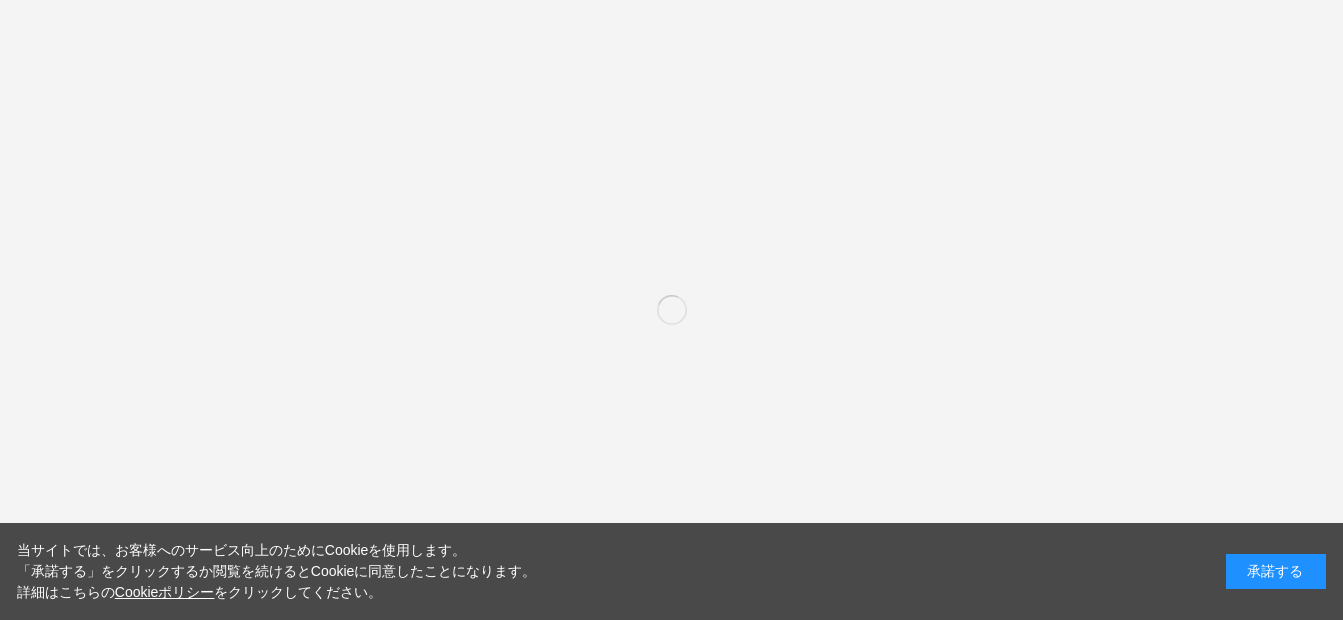 scroll, scrollTop: 0, scrollLeft: 0, axis: both 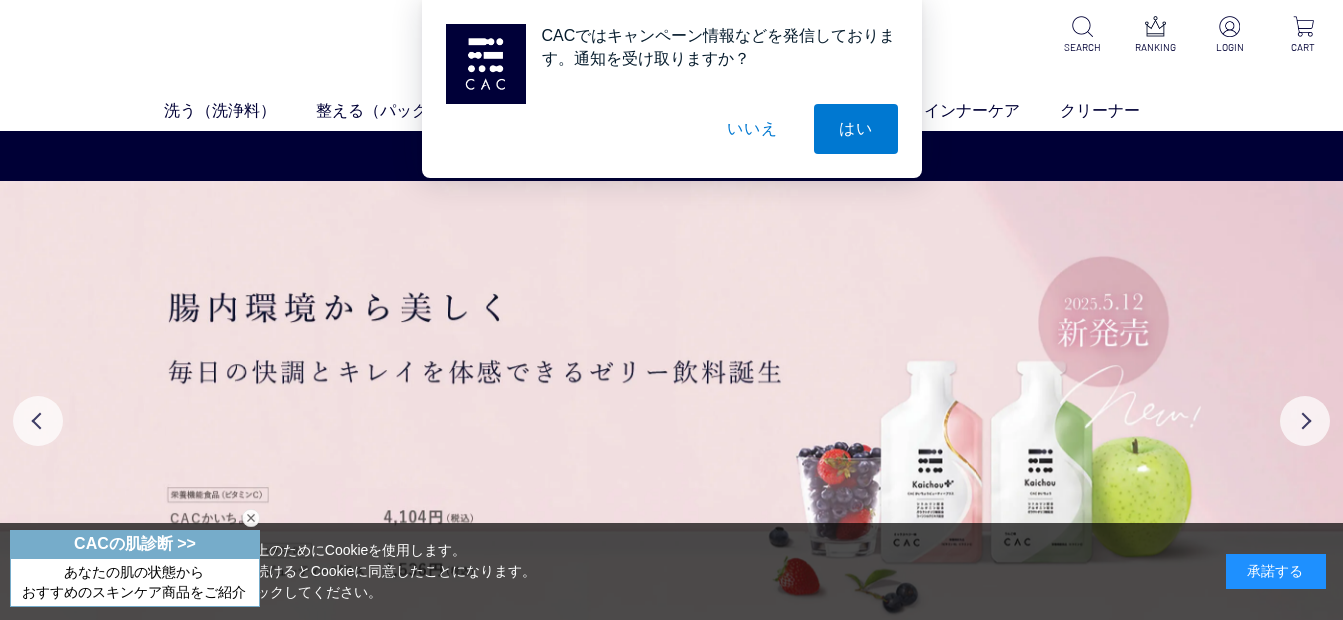 click on "いいえ" at bounding box center (752, 129) 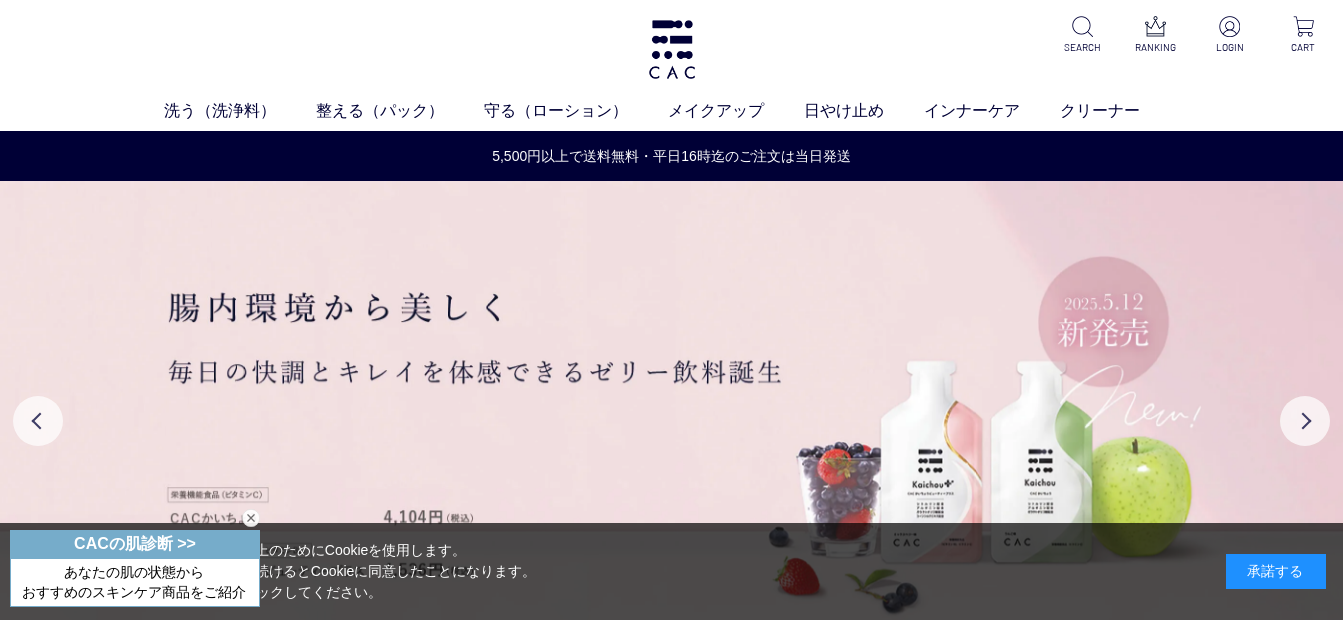 click at bounding box center [251, 518] 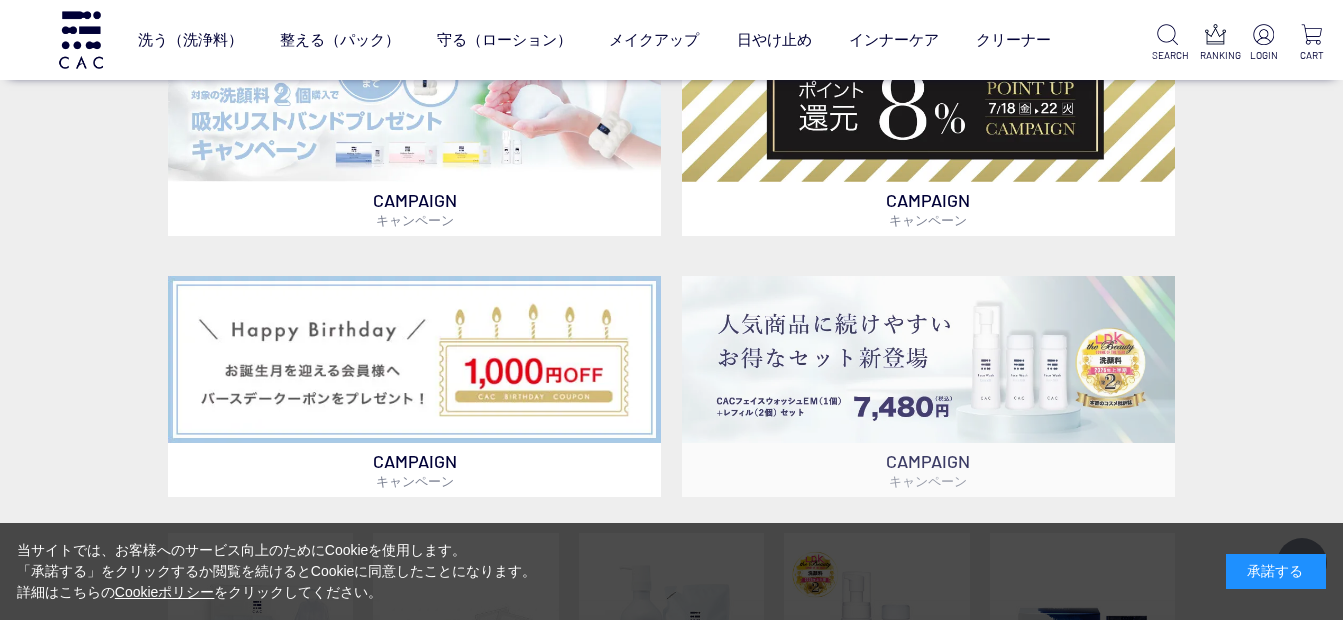 scroll, scrollTop: 600, scrollLeft: 0, axis: vertical 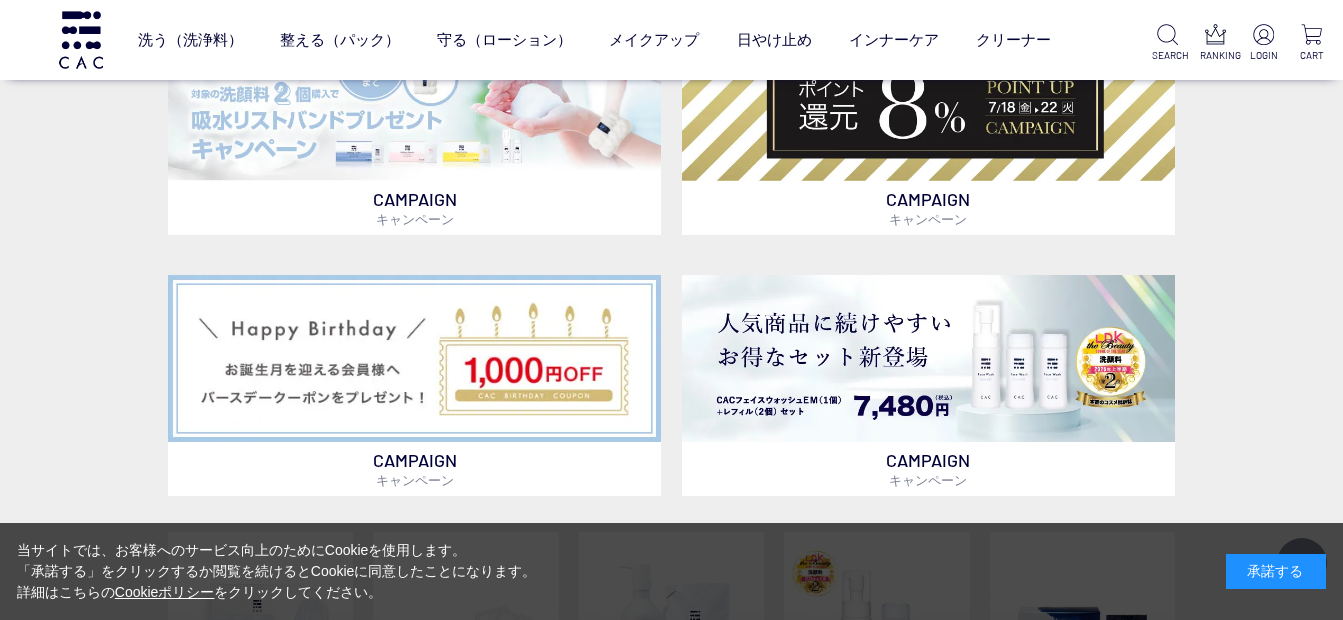 click on "承諾する" at bounding box center [1276, 571] 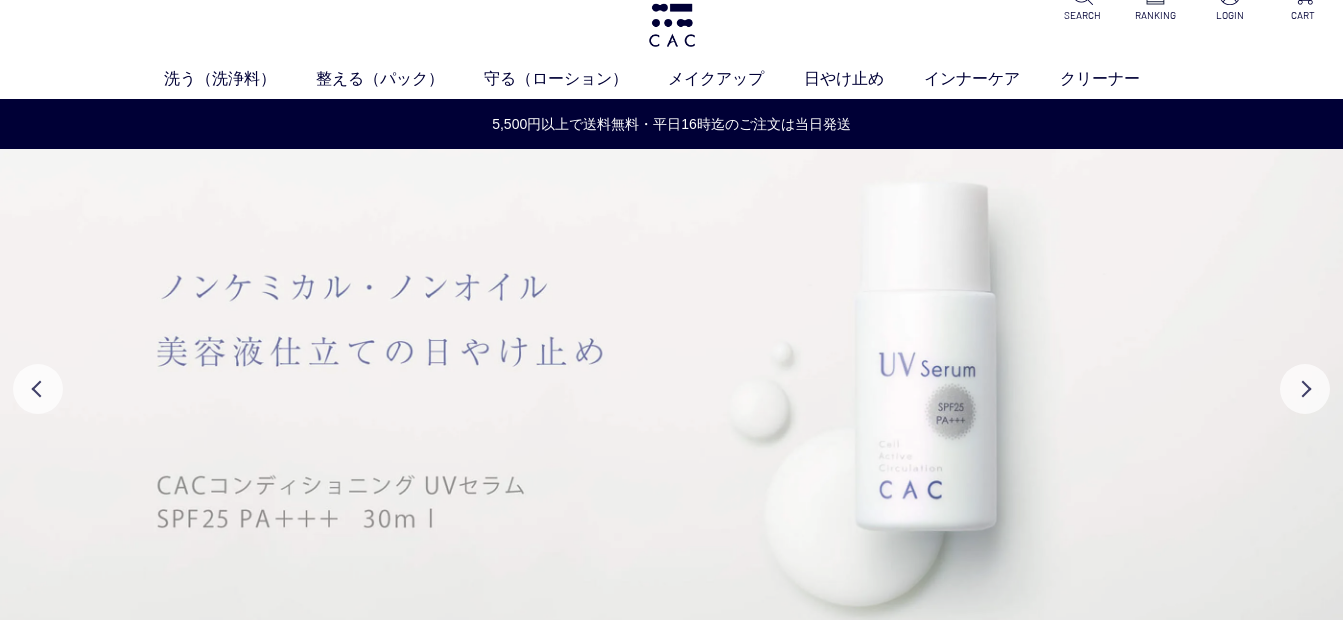 scroll, scrollTop: 0, scrollLeft: 0, axis: both 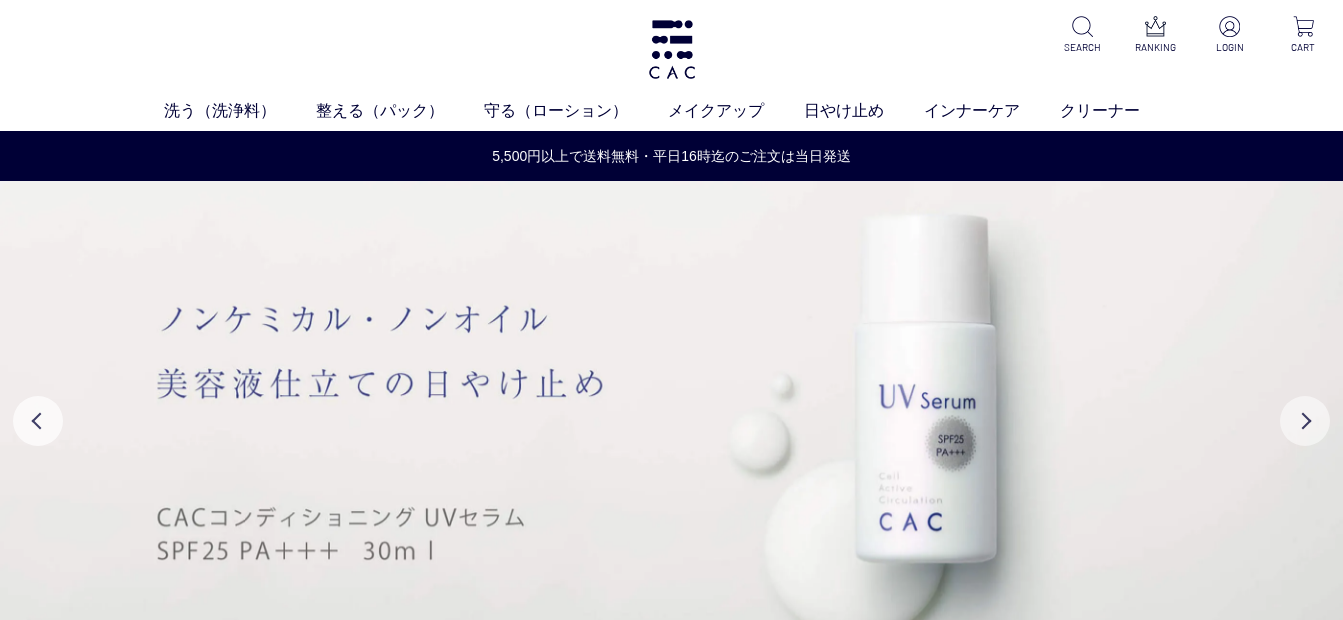 click on "Next" at bounding box center [1305, 421] 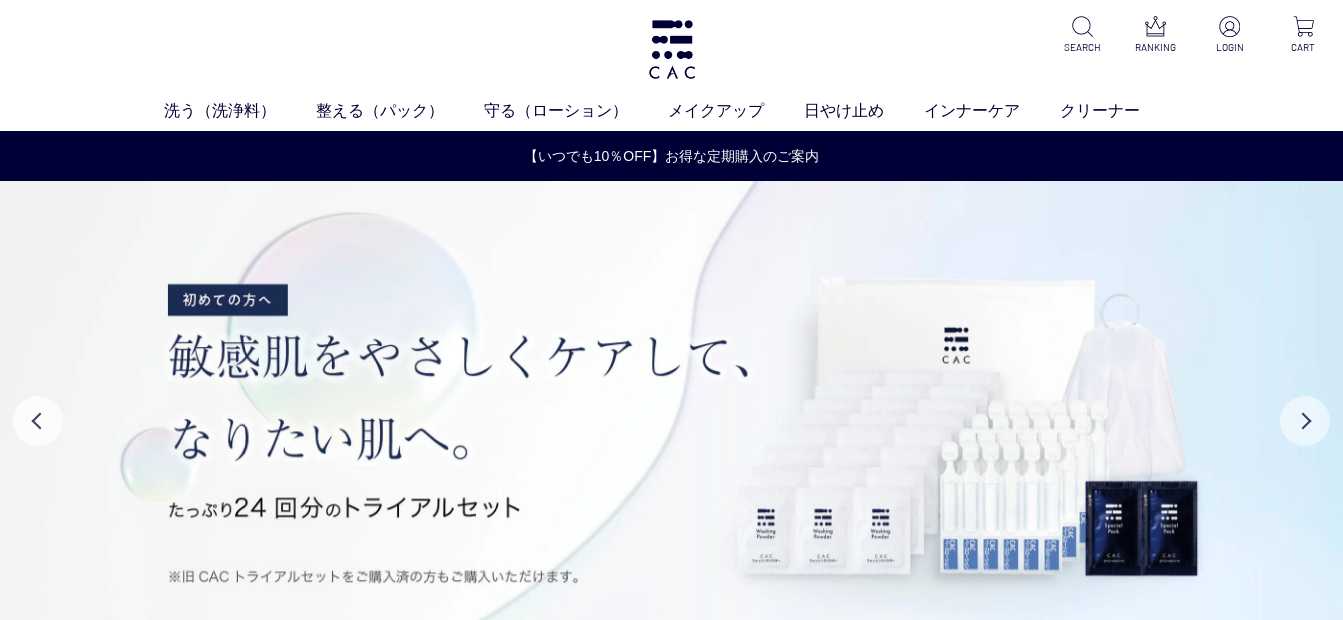 click on "Next" at bounding box center [1305, 421] 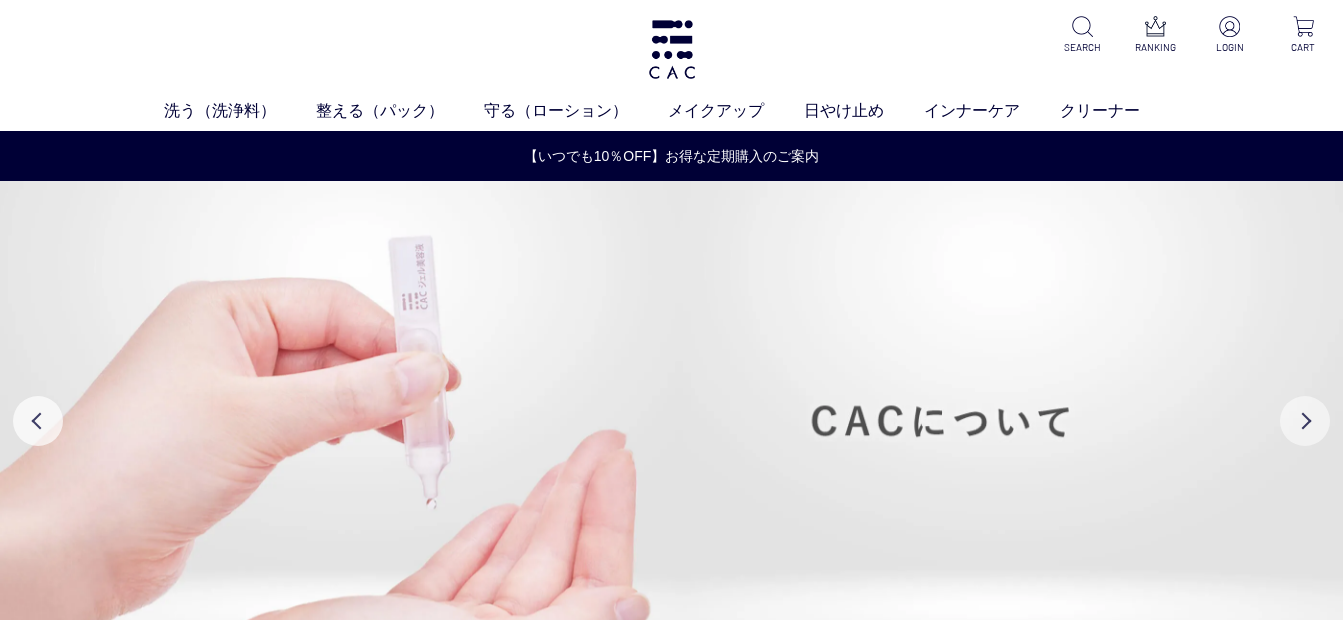 click on "Next" at bounding box center (1305, 421) 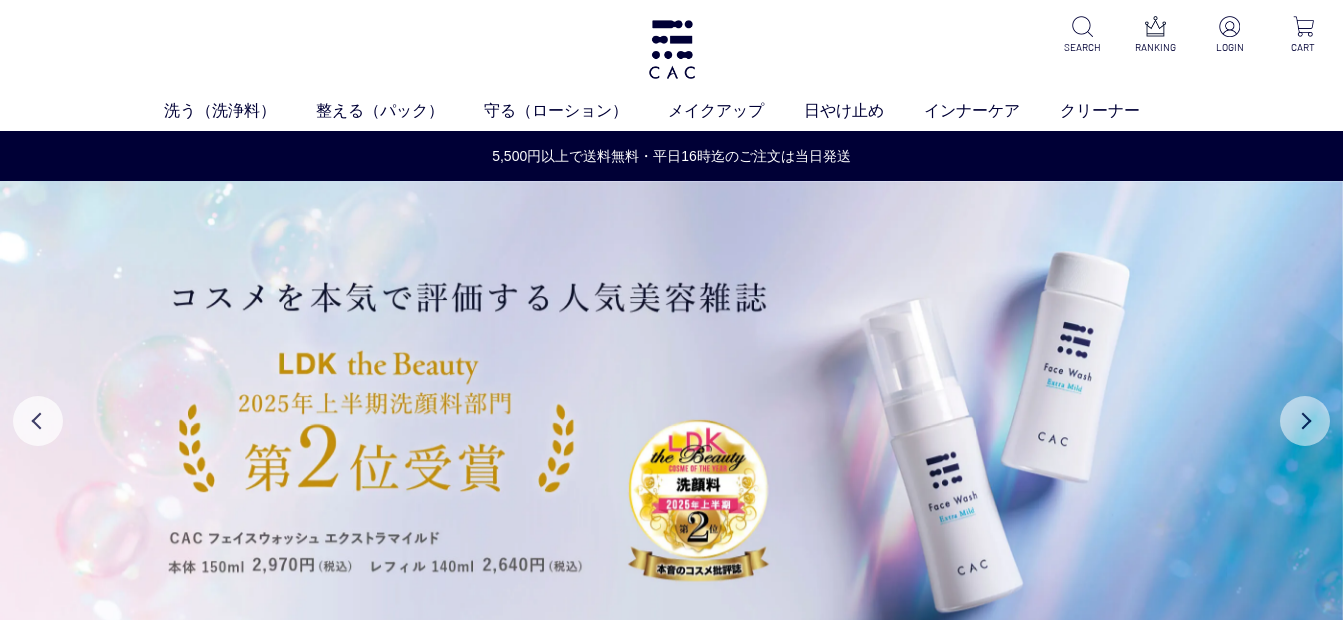 click on "Next" at bounding box center (1305, 421) 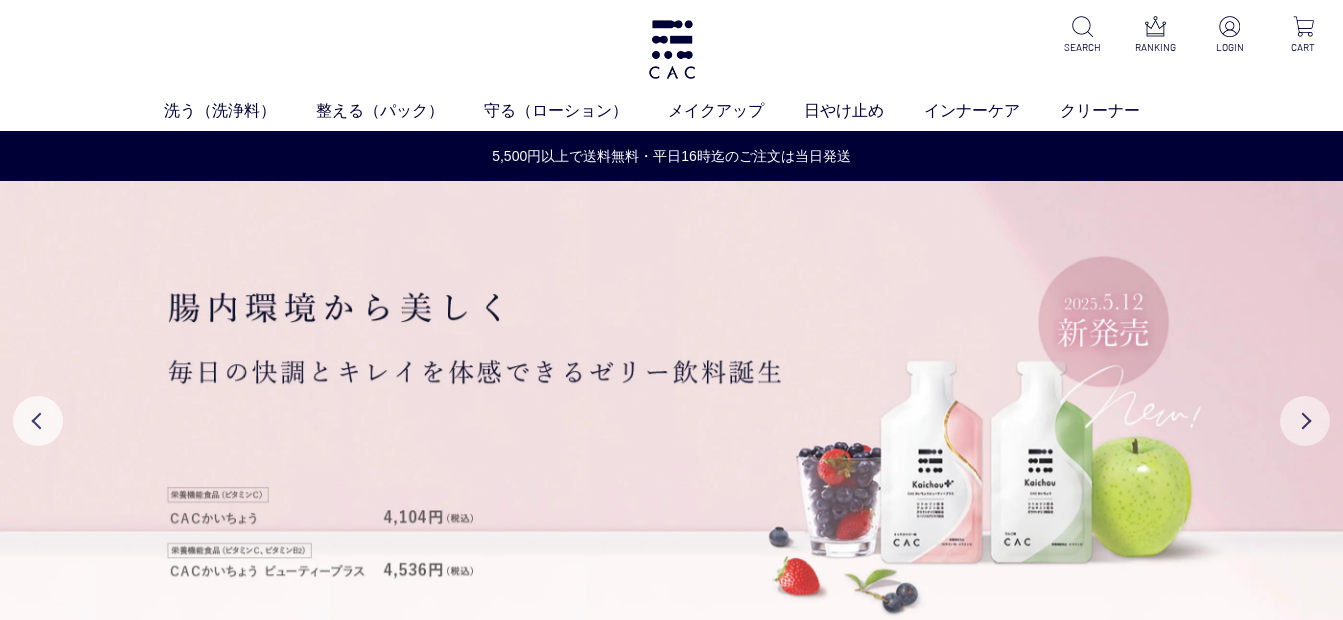 click on "Next" at bounding box center [1305, 421] 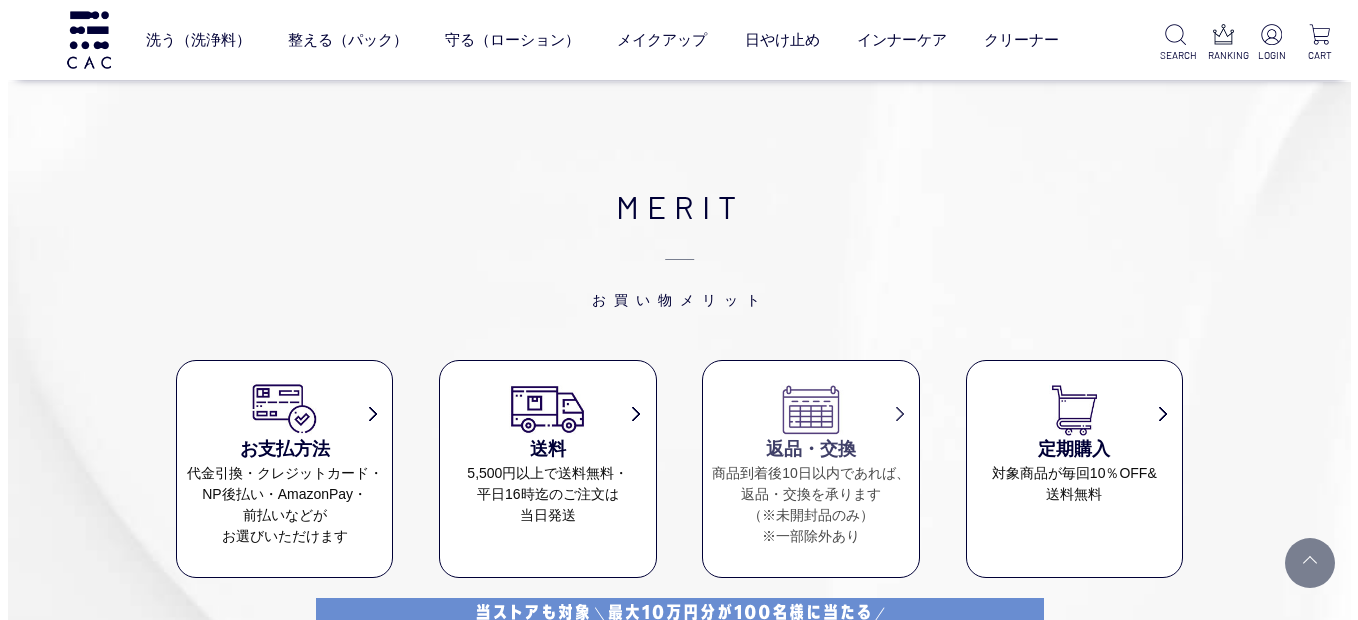 scroll, scrollTop: 8300, scrollLeft: 0, axis: vertical 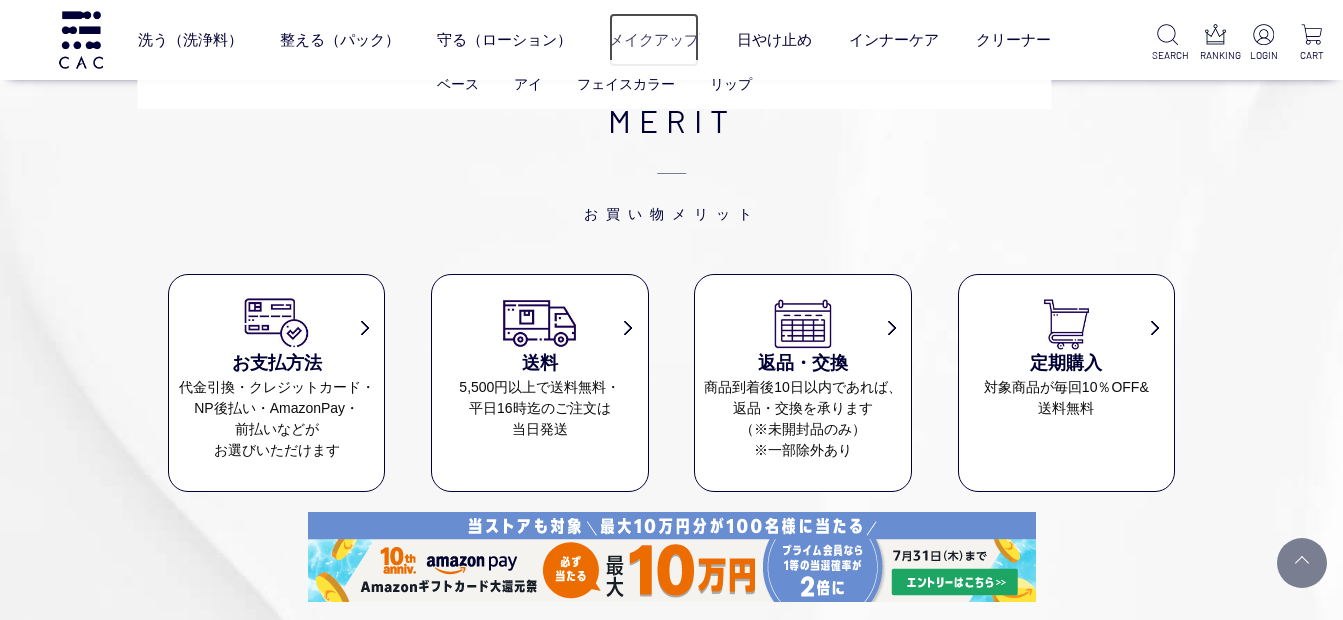 click on "メイクアップ" at bounding box center (654, 39) 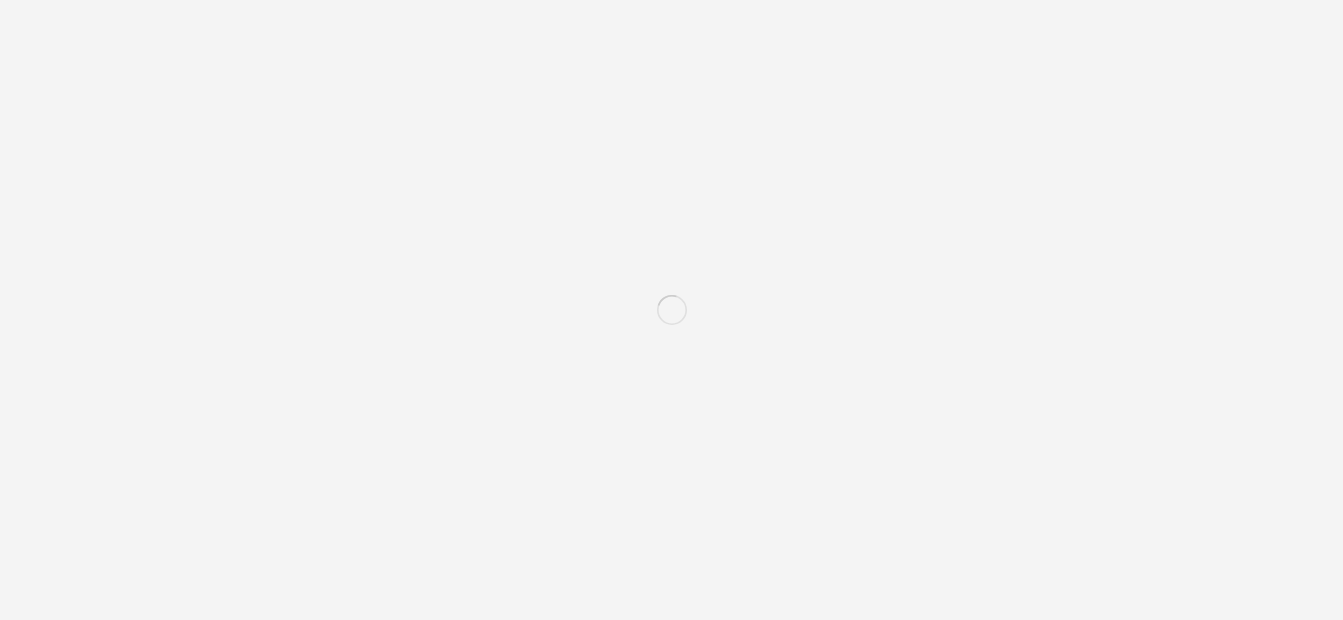 scroll, scrollTop: 0, scrollLeft: 0, axis: both 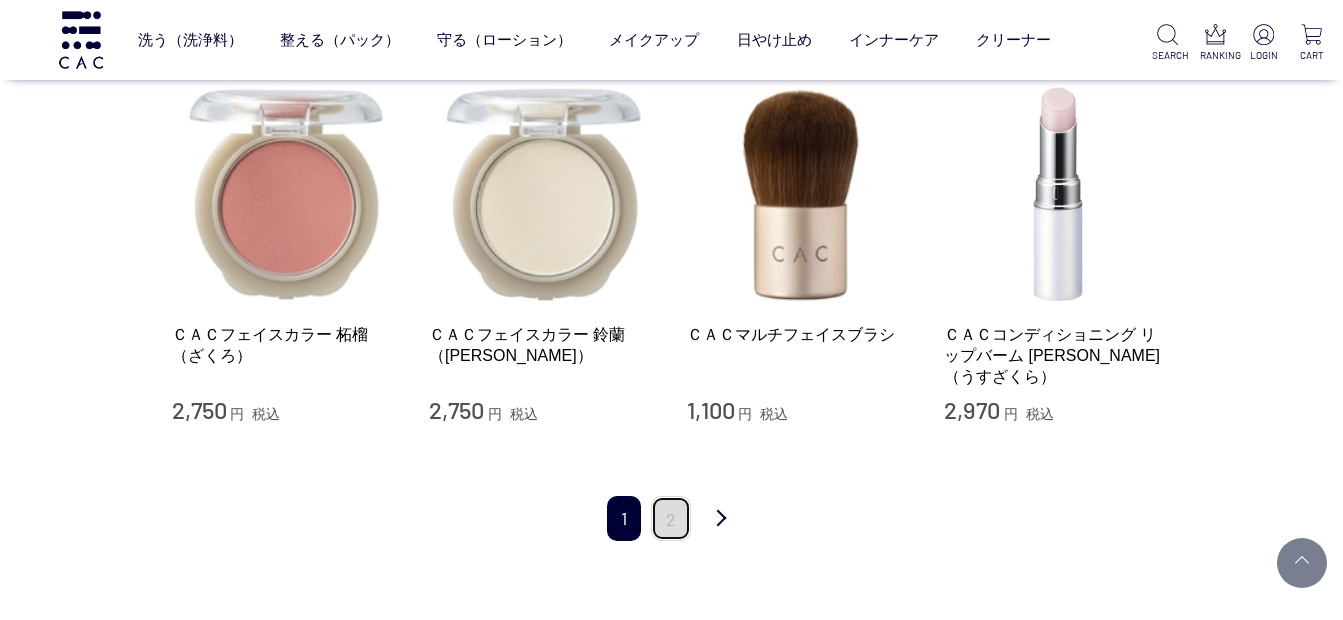 click on "2" at bounding box center [671, 518] 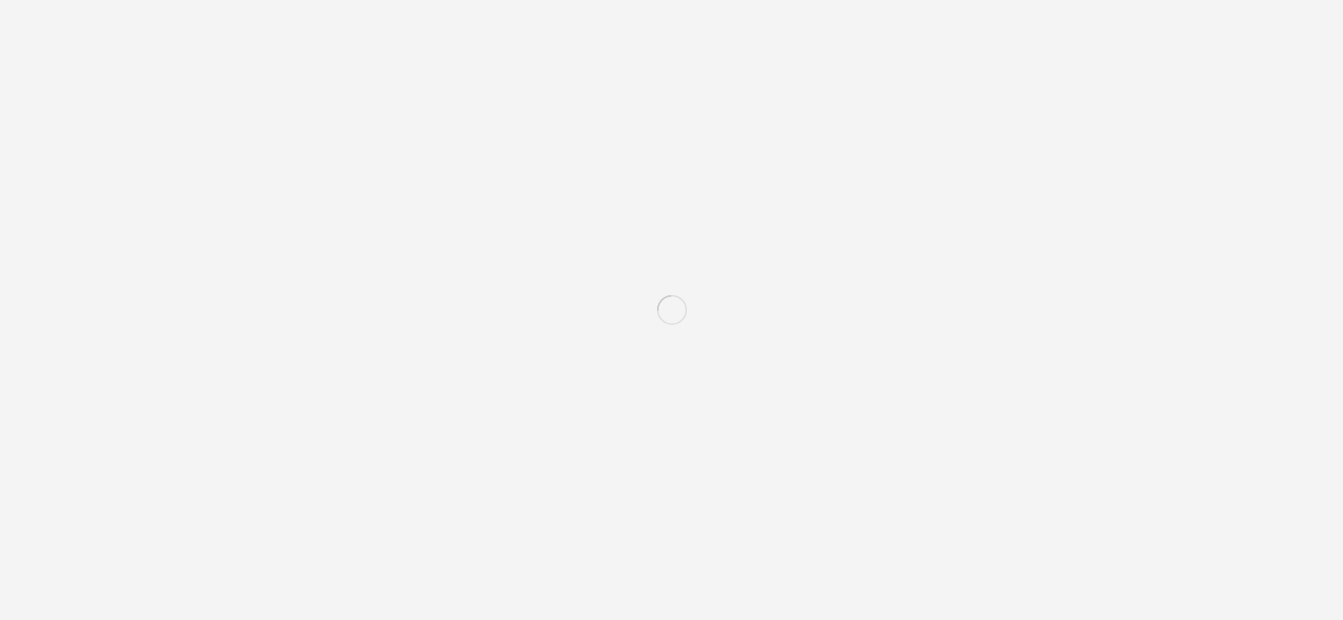 scroll, scrollTop: 0, scrollLeft: 0, axis: both 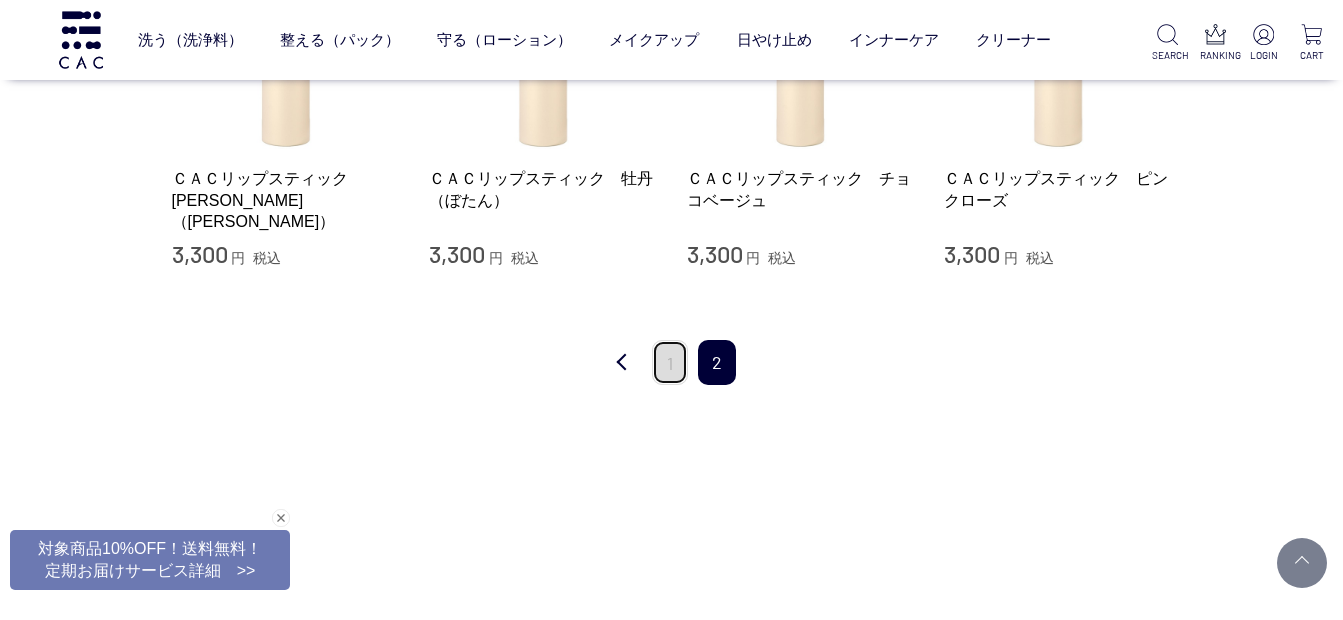 click on "1" at bounding box center [670, 362] 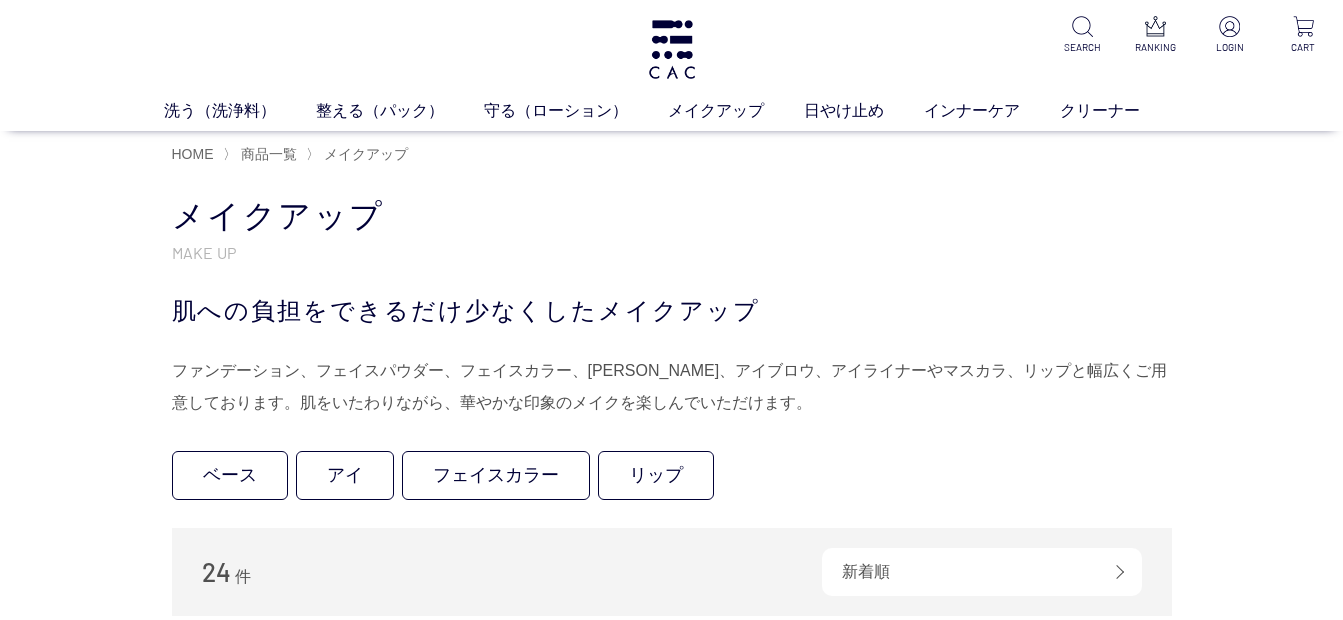 scroll, scrollTop: 0, scrollLeft: 0, axis: both 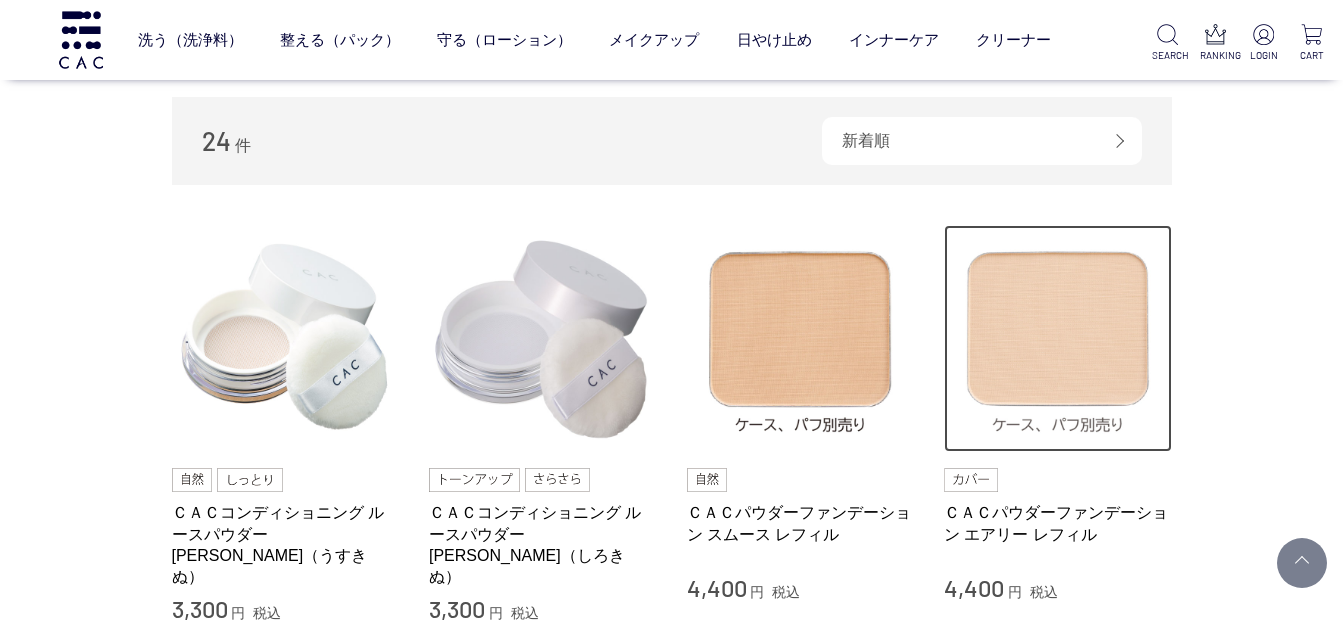click at bounding box center [1058, 339] 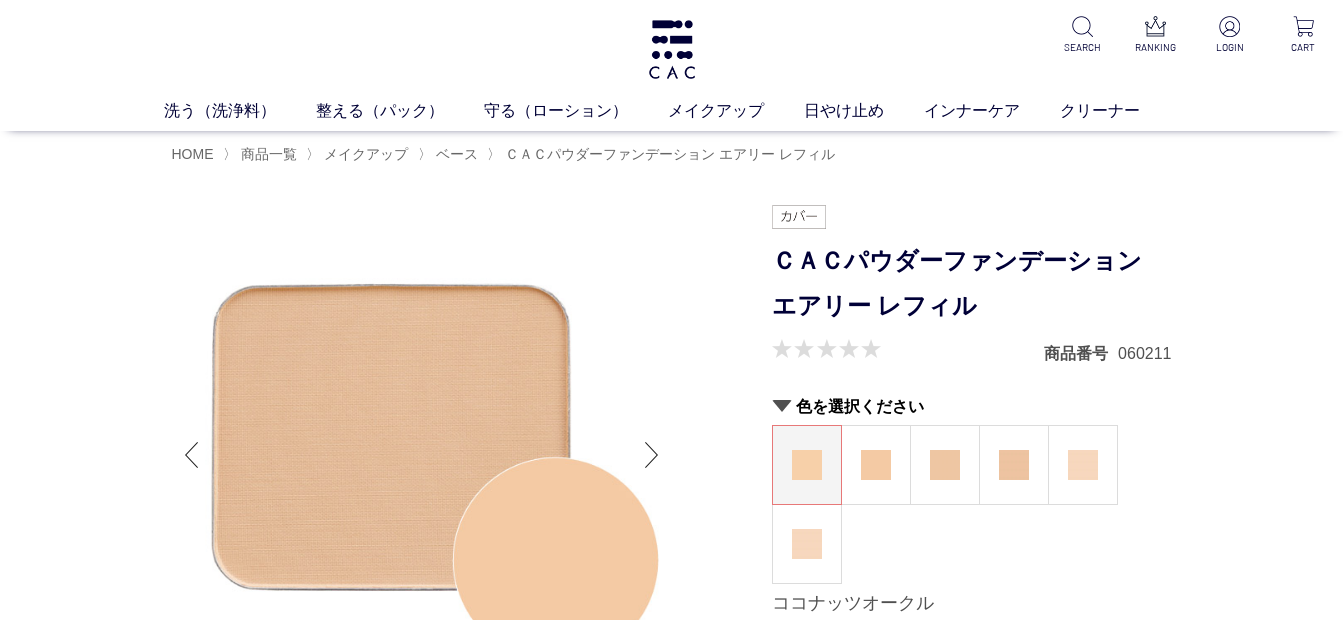 scroll, scrollTop: 0, scrollLeft: 0, axis: both 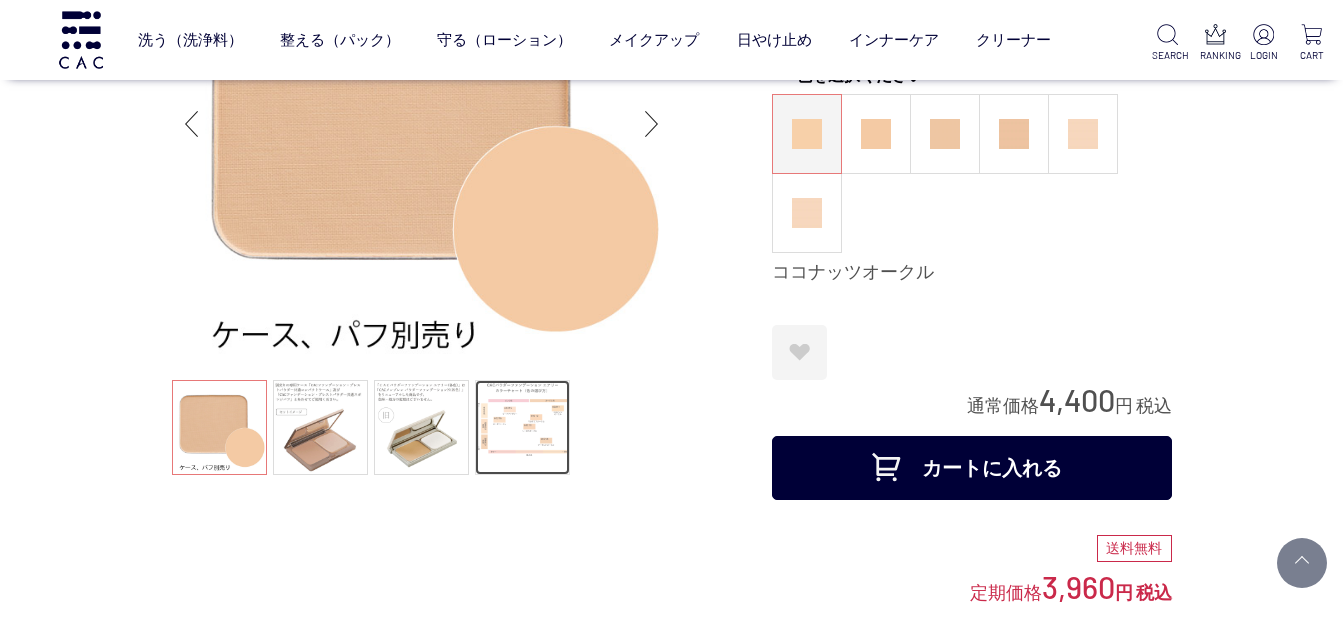 click at bounding box center (522, 427) 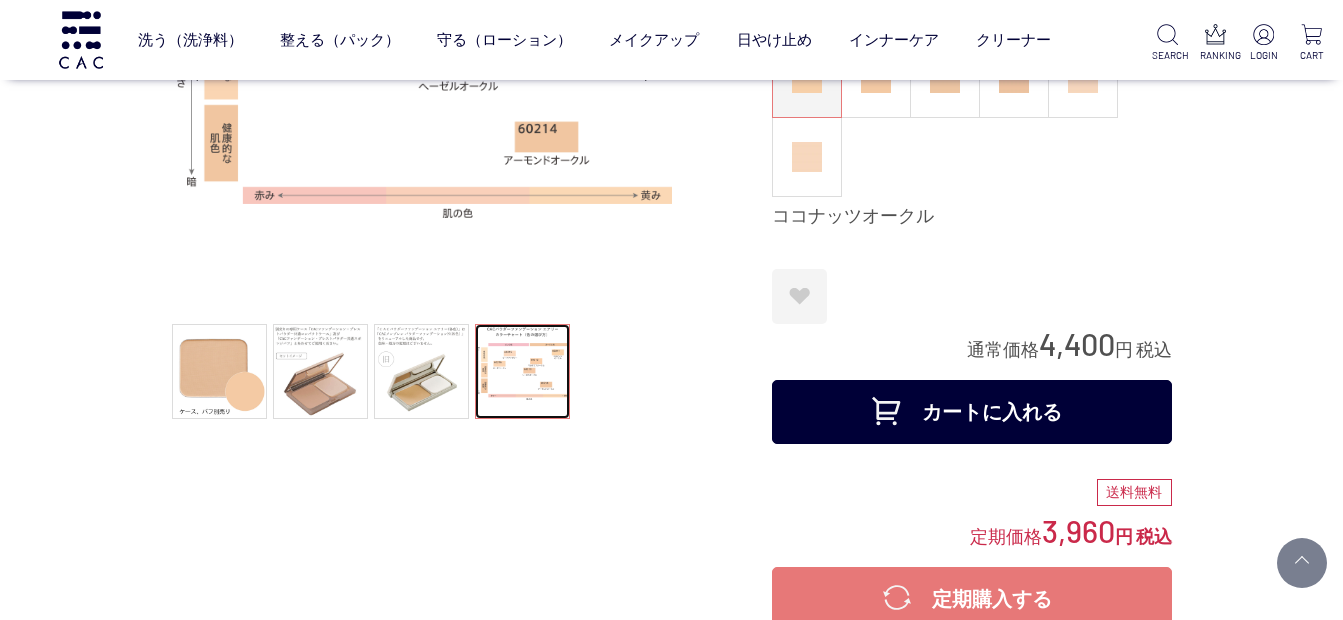 scroll, scrollTop: 300, scrollLeft: 0, axis: vertical 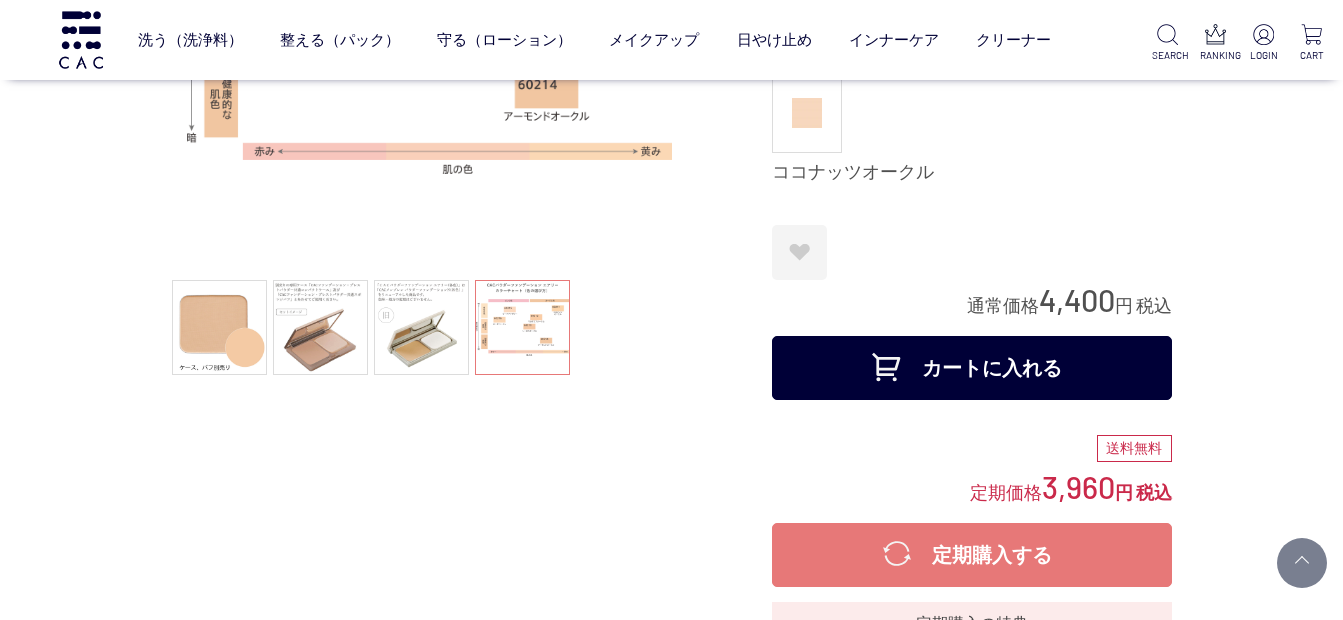 click on "カートに入れる" at bounding box center (972, 368) 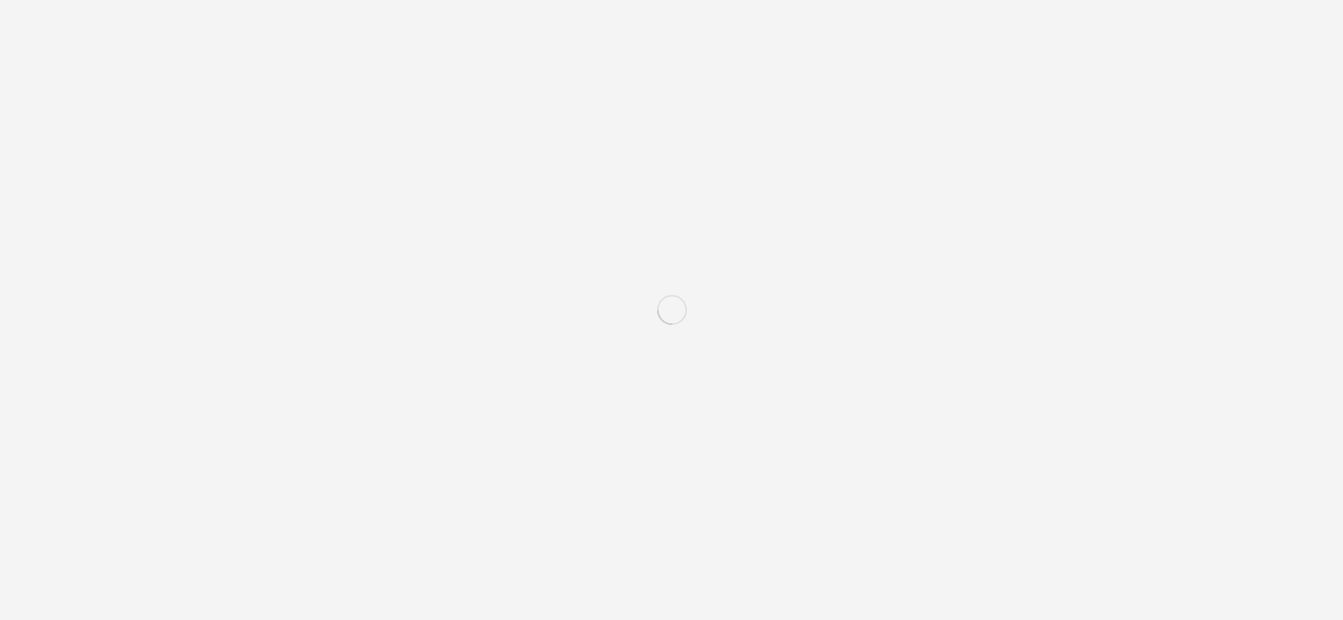 scroll, scrollTop: 0, scrollLeft: 0, axis: both 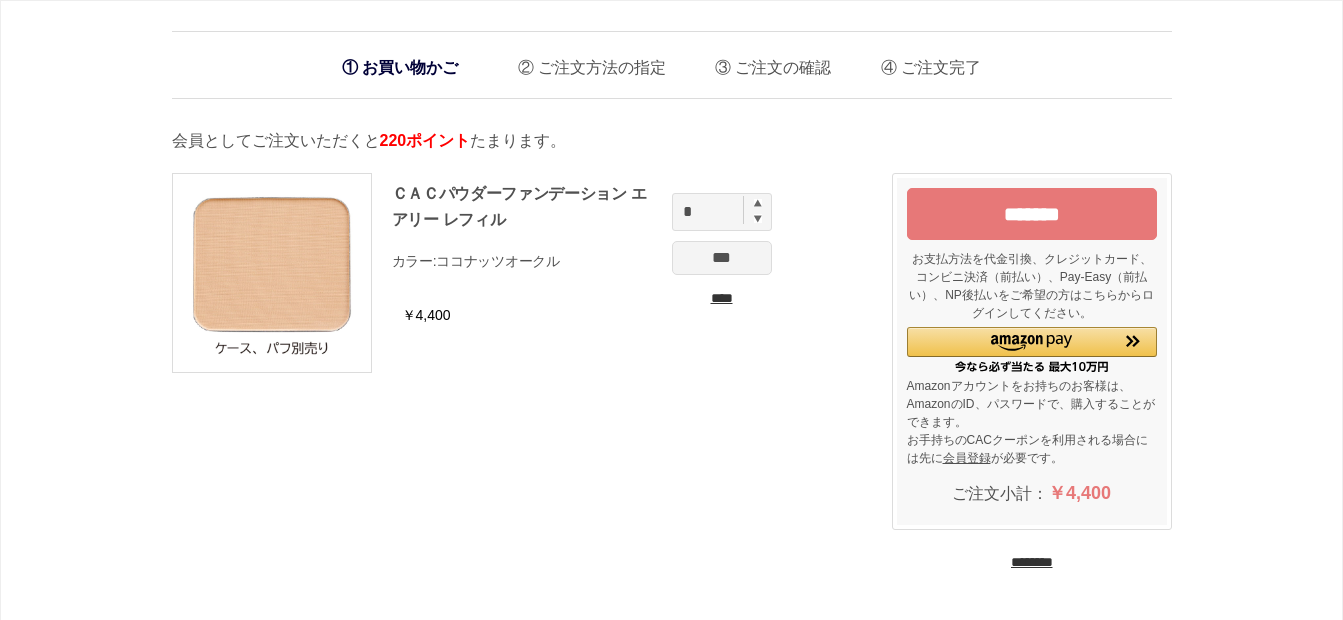 click on "********" at bounding box center (1032, 562) 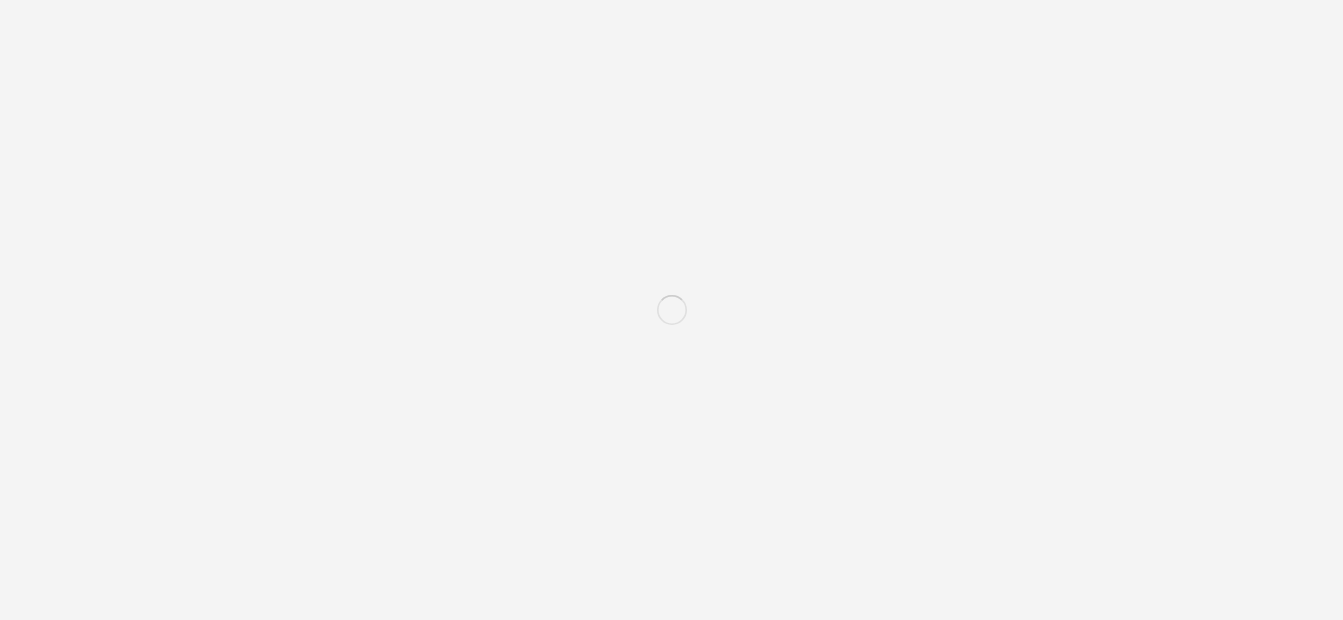 scroll, scrollTop: 0, scrollLeft: 0, axis: both 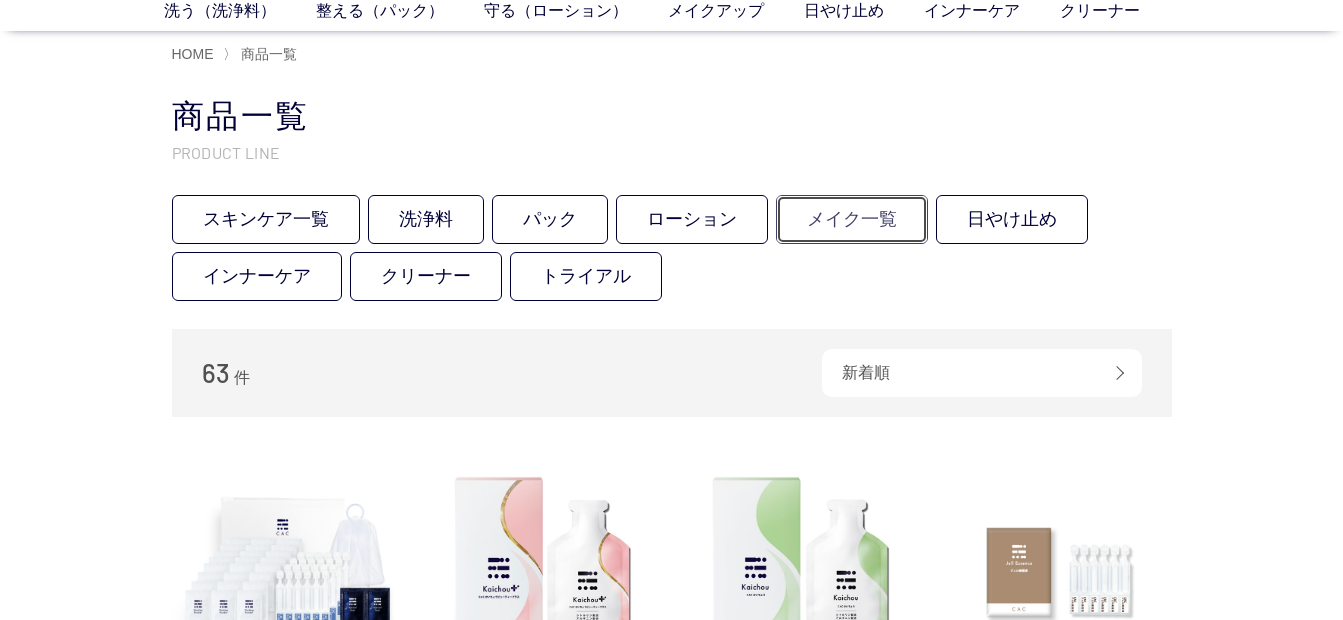 click on "メイク一覧" at bounding box center [852, 219] 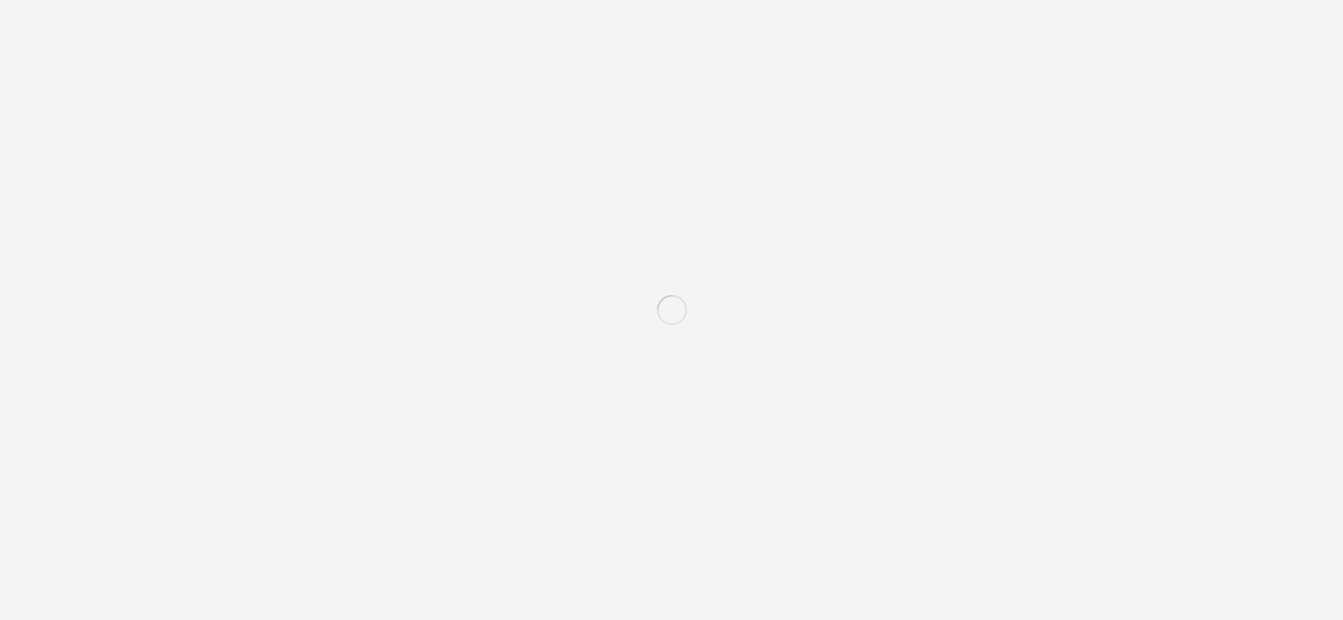 scroll, scrollTop: 0, scrollLeft: 0, axis: both 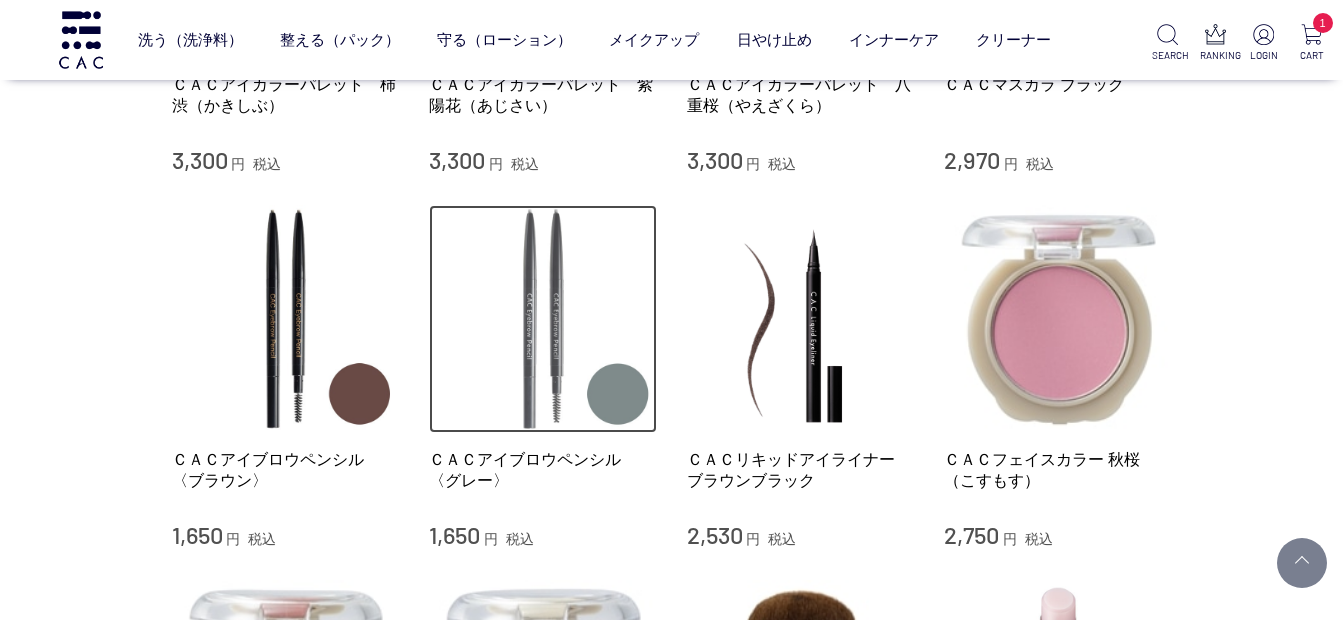 click at bounding box center (543, 319) 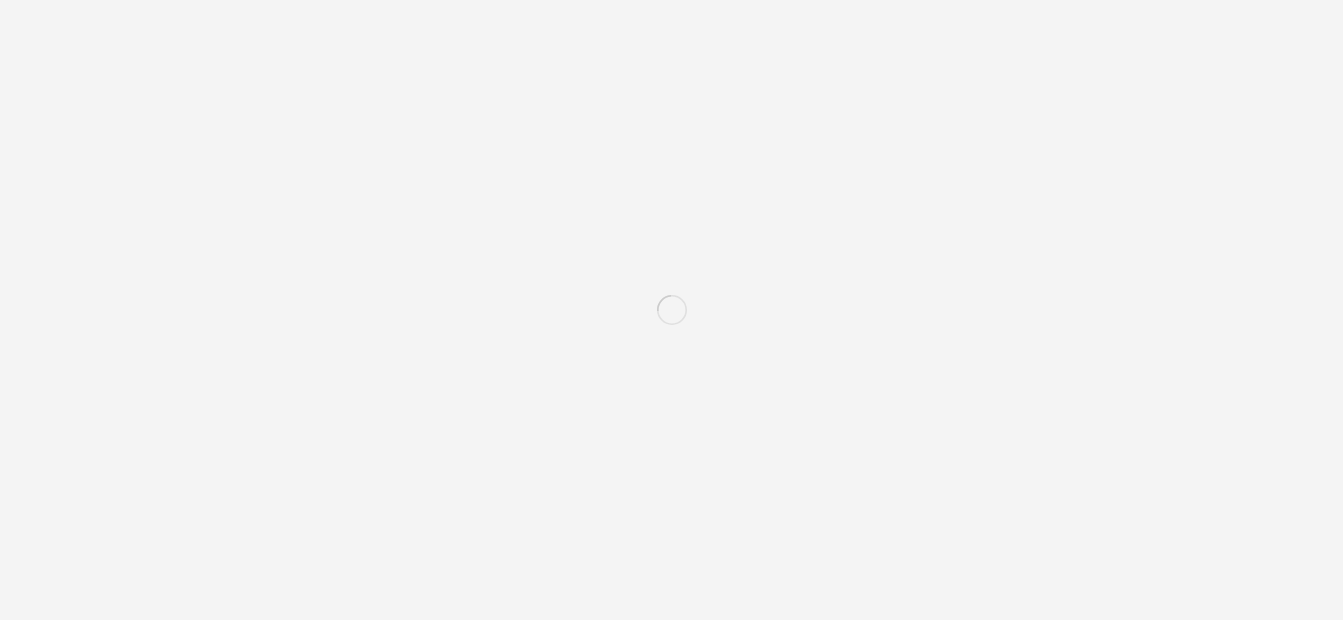 scroll, scrollTop: 0, scrollLeft: 0, axis: both 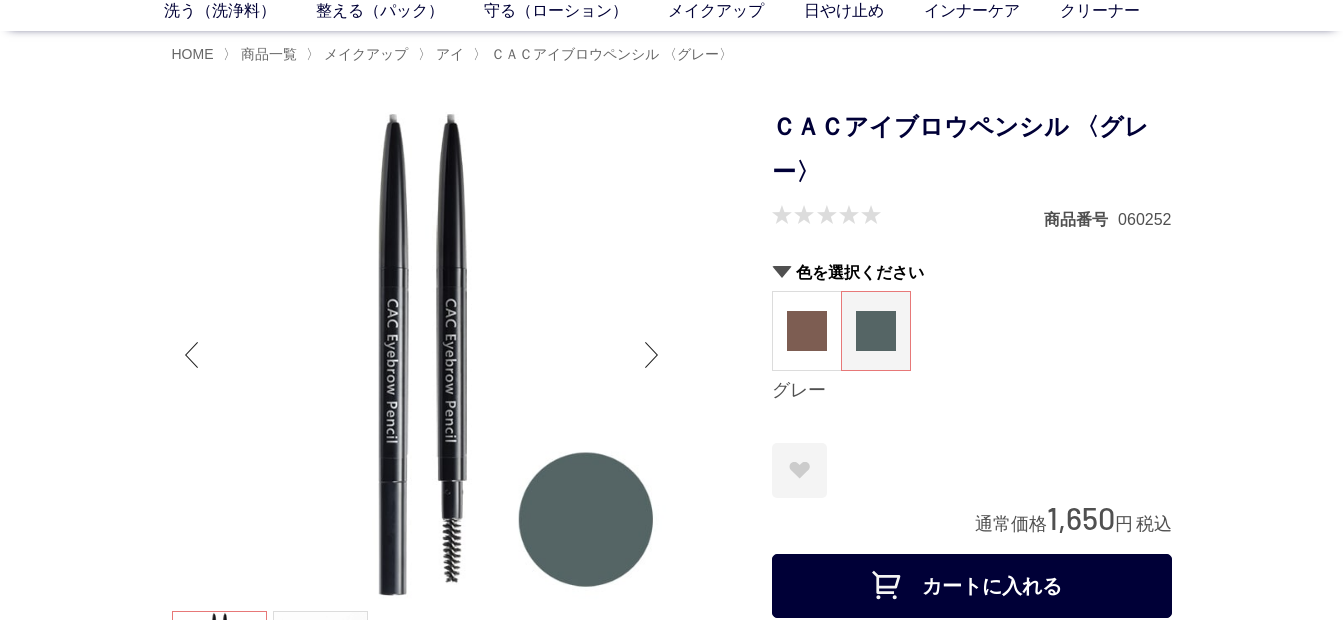 click on "カートに入れる" at bounding box center [972, 586] 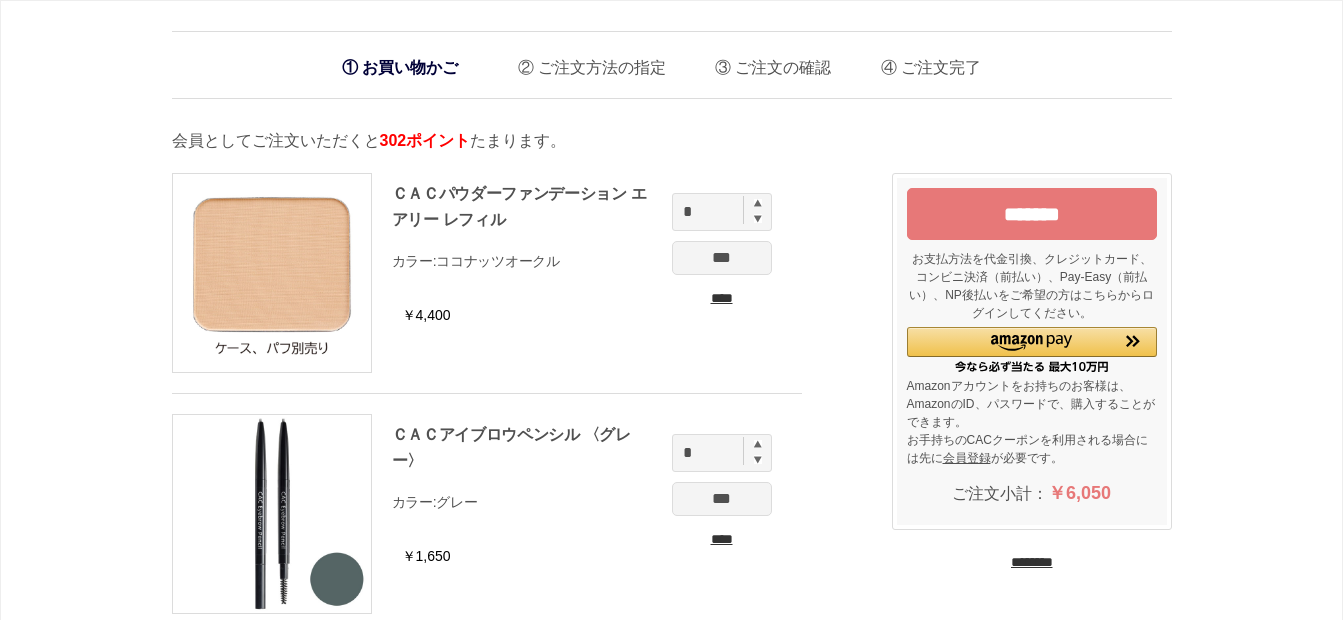 scroll, scrollTop: 0, scrollLeft: 0, axis: both 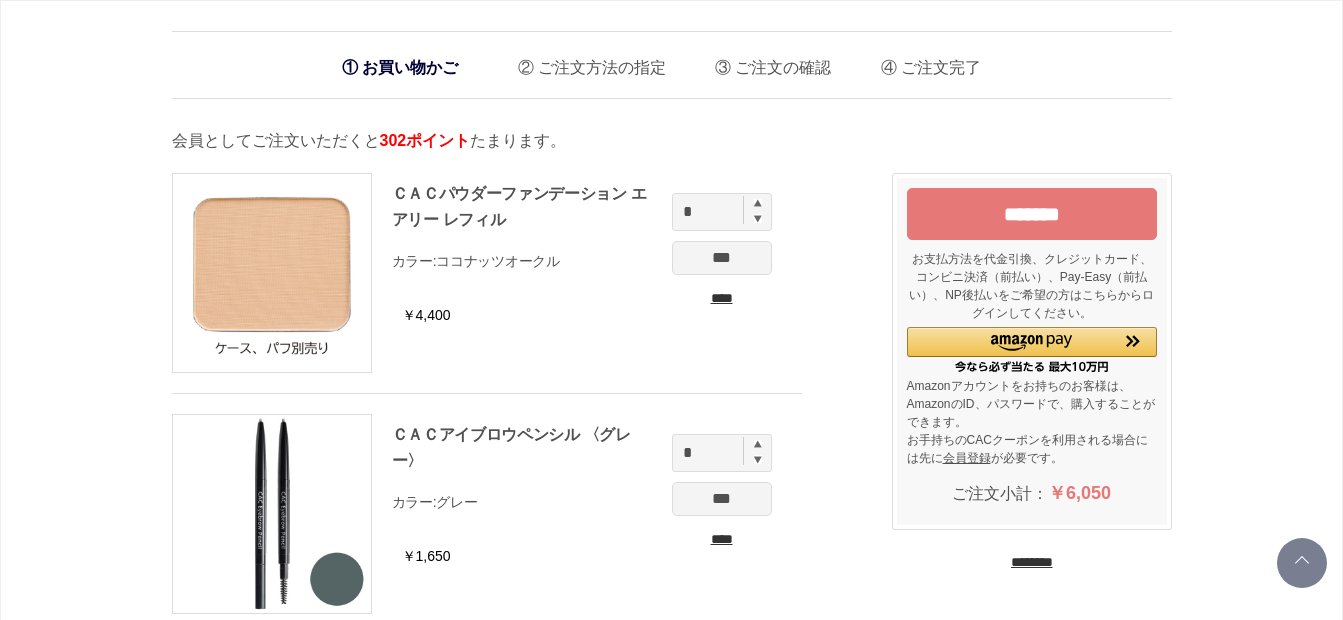 click on "*******" at bounding box center [1032, 214] 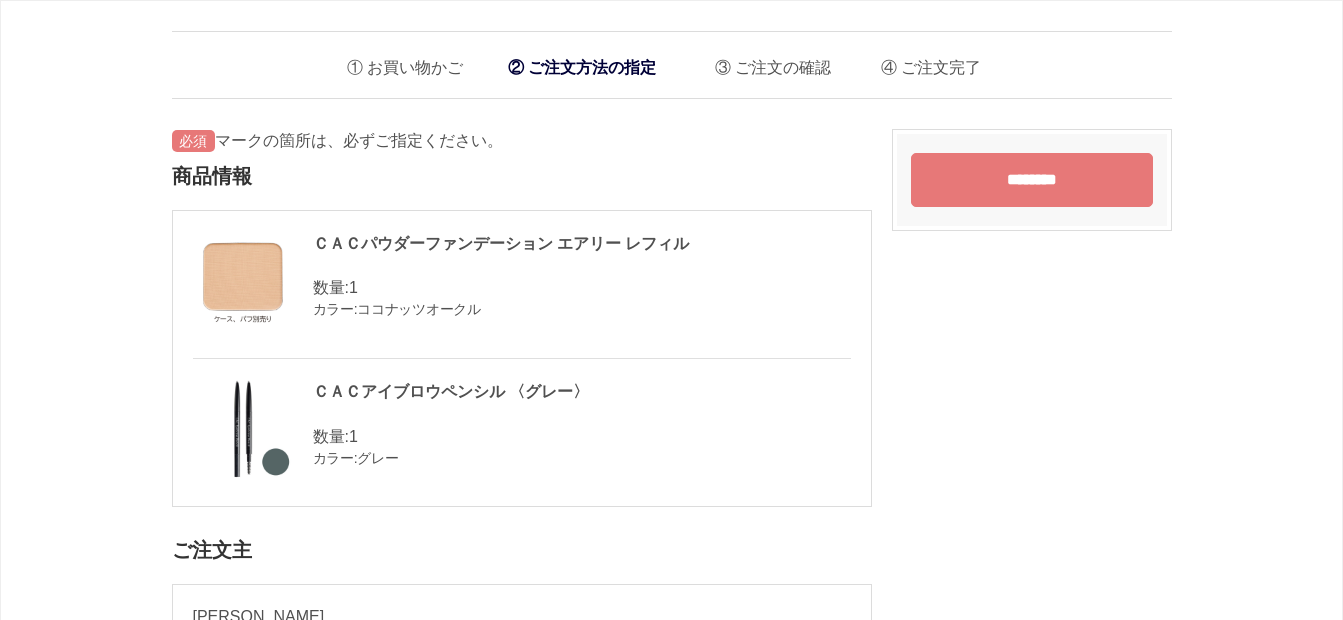 scroll, scrollTop: 0, scrollLeft: 0, axis: both 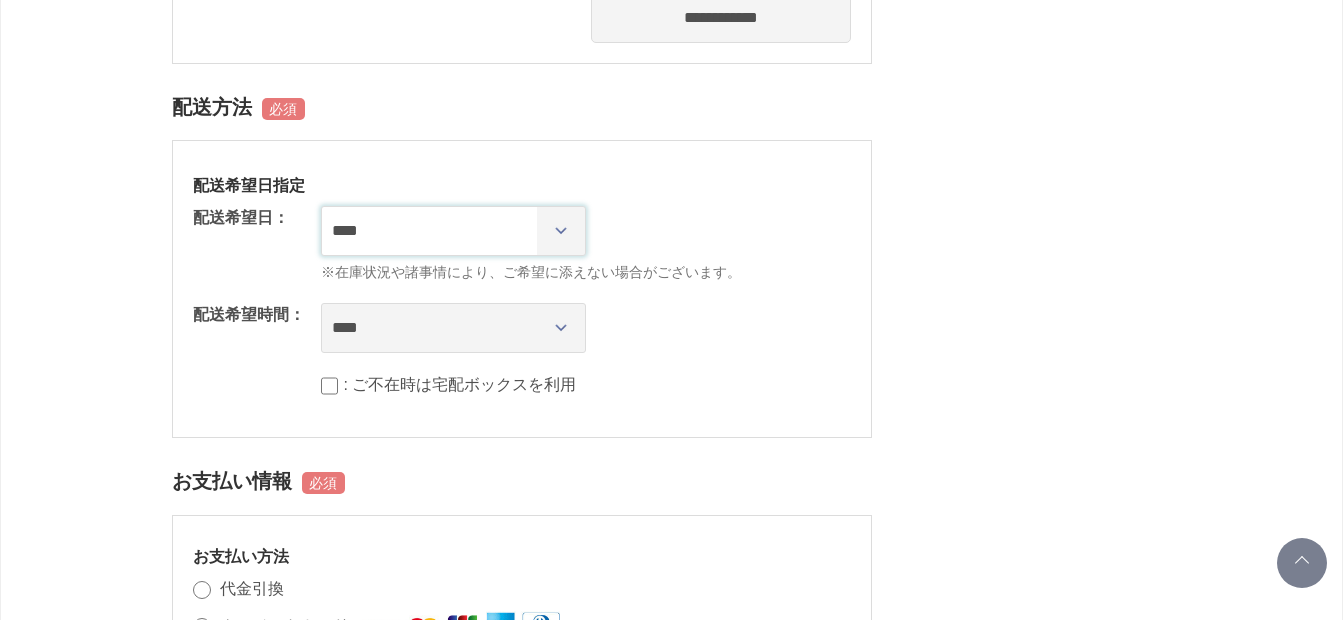 click on "**********" at bounding box center (453, 231) 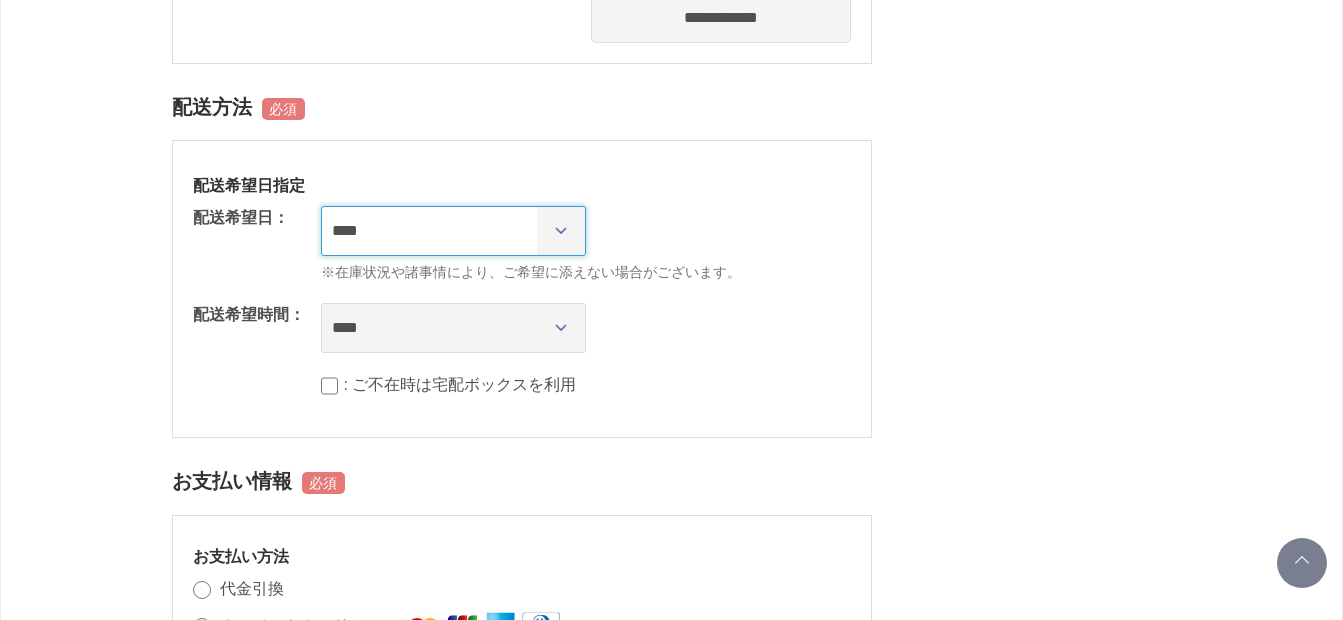 select on "********" 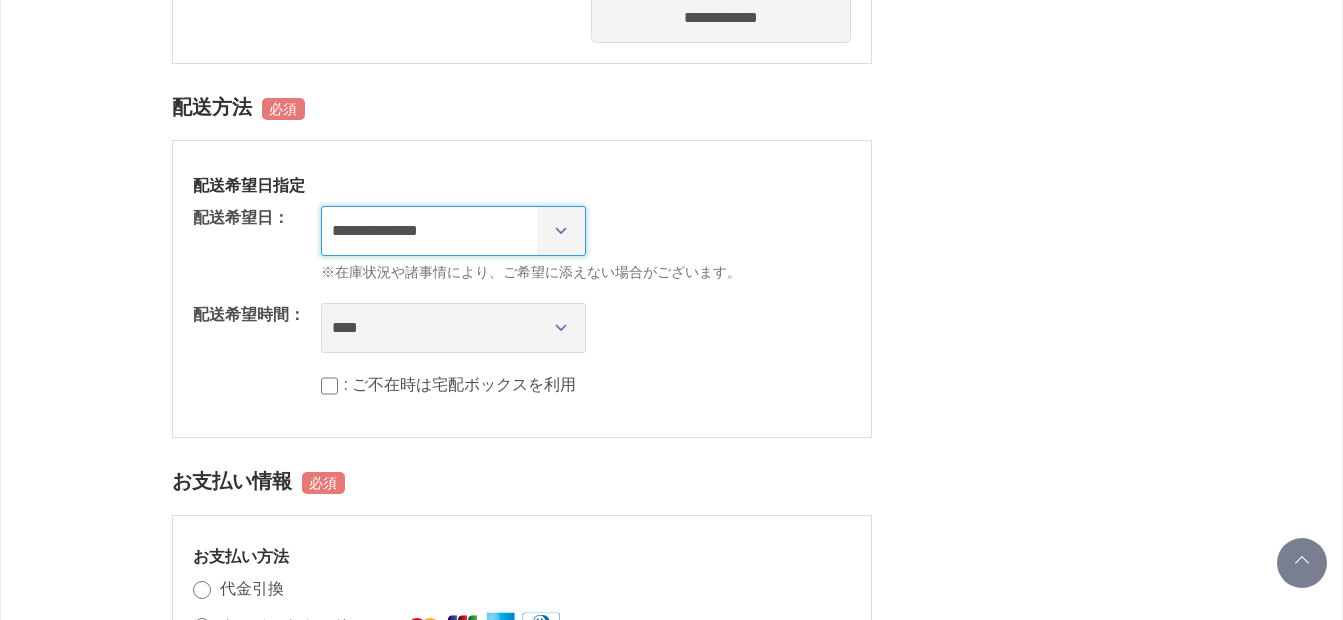 click on "**********" at bounding box center (453, 231) 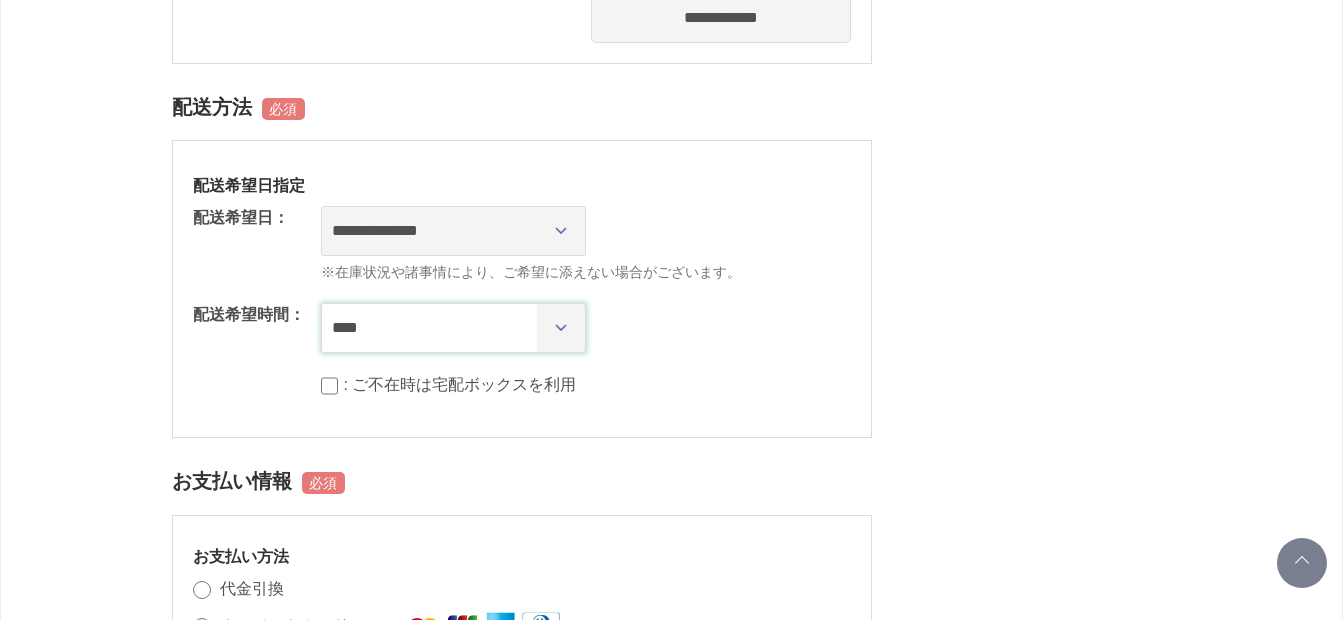 click on "**** *** ****** ****** ****** ******" at bounding box center [453, 328] 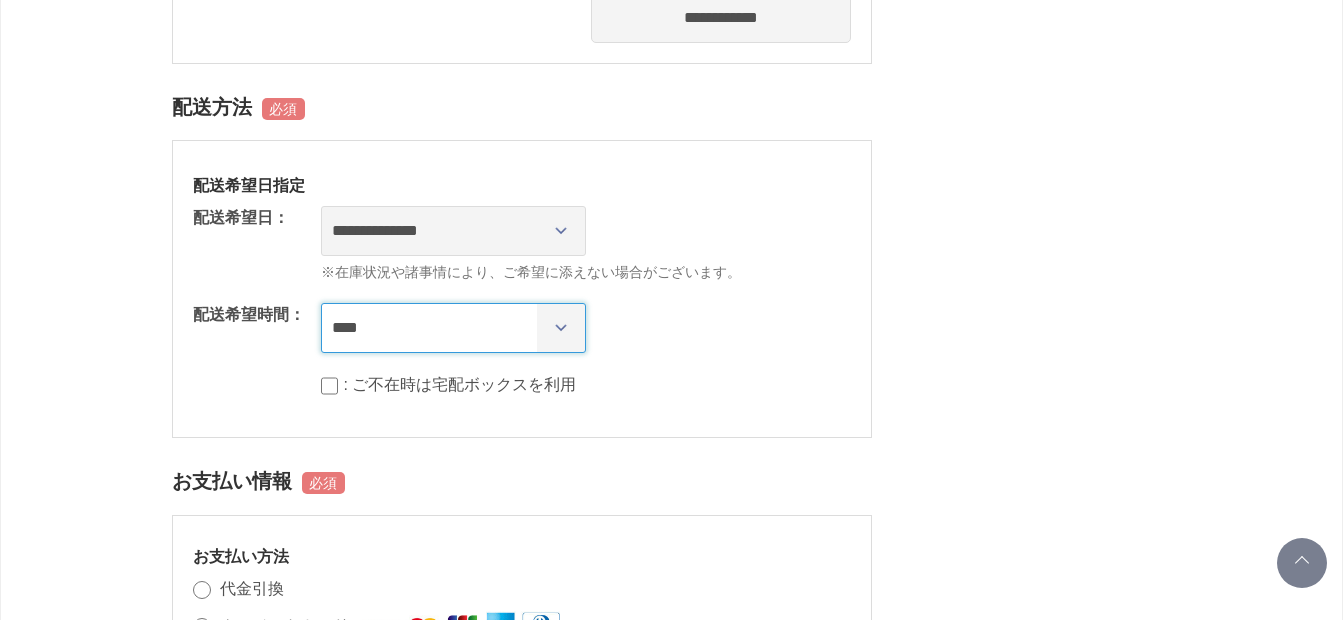 select on "**" 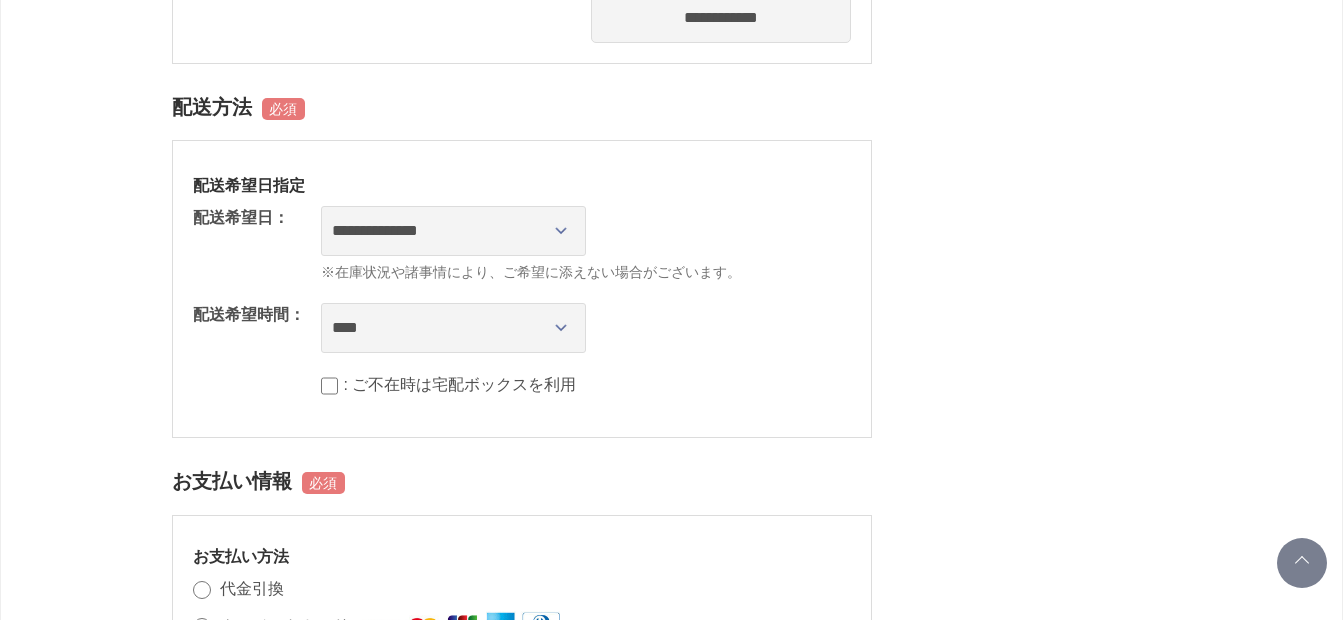 click on "マークの箇所は、必ずご指定ください。
商品情報
ＣＡＣパウダーファンデーション エアリー レフィル
数量: 1
カラー: ココナッツオークル
ＣＡＣアイブロウペンシル 〈グレー〉
数量: 1
カラー: グレー
ご注文主
宇都宮 久恵 様
〒 1560051
東京都世田谷区宮坂１－２７－１６ラ・カーサ・ミア２０５
TEL: 03-6413-6013
お届け先
宇都宮　久恵
〒 1560051 宇都宮 久恵 様" at bounding box center (672, 417) 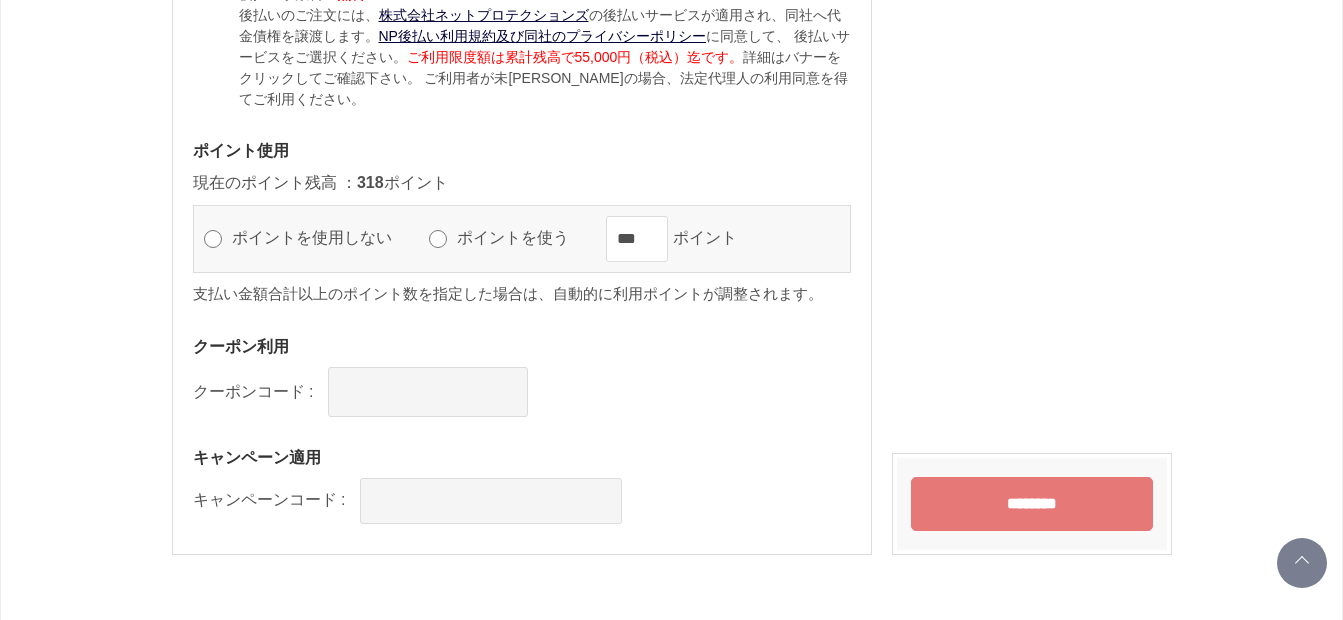scroll, scrollTop: 2269, scrollLeft: 0, axis: vertical 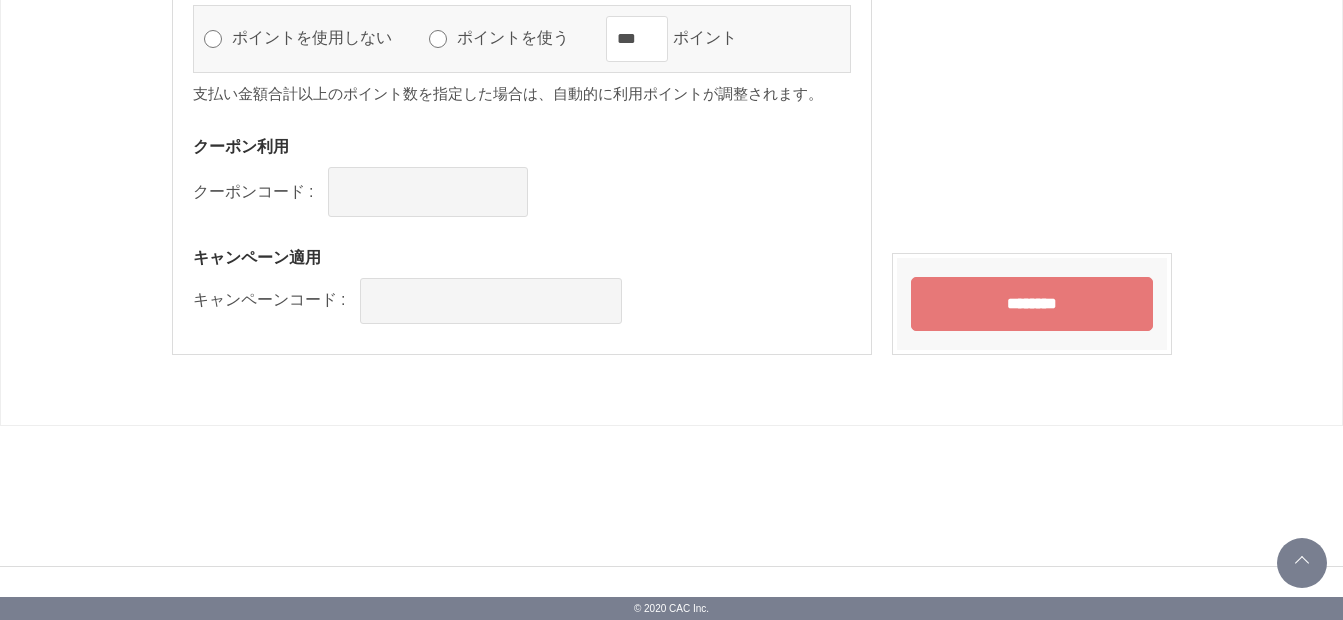 click on "********" at bounding box center (1032, 304) 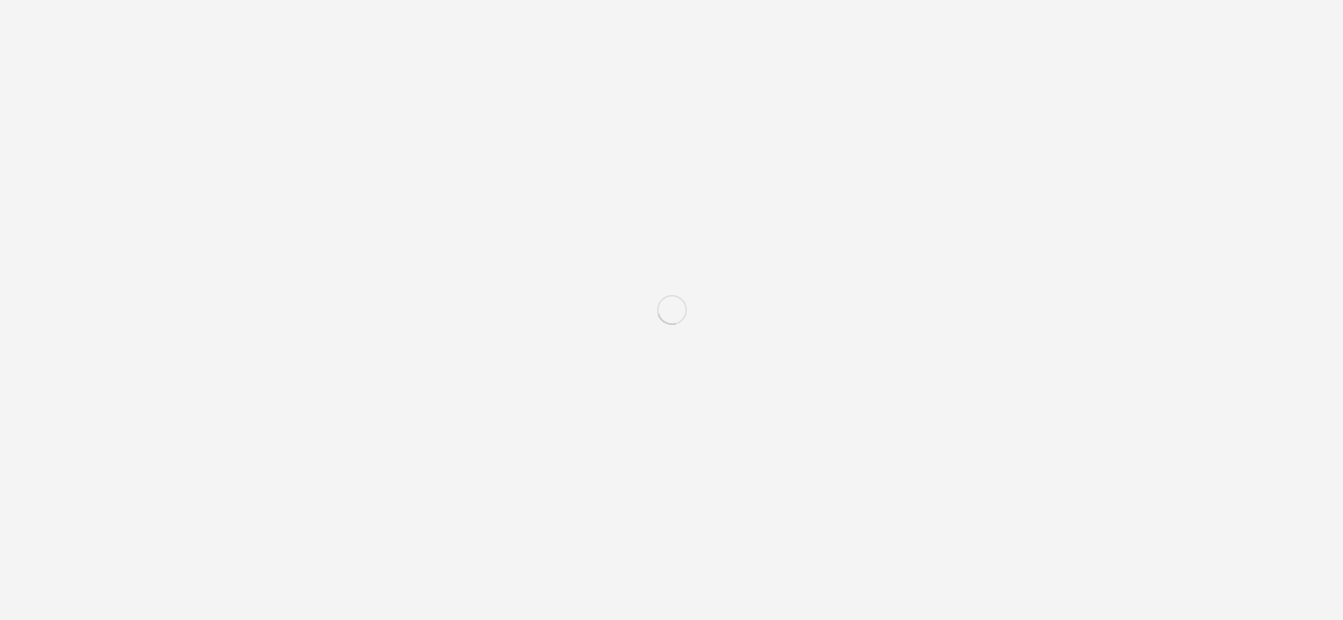 scroll, scrollTop: 0, scrollLeft: 0, axis: both 